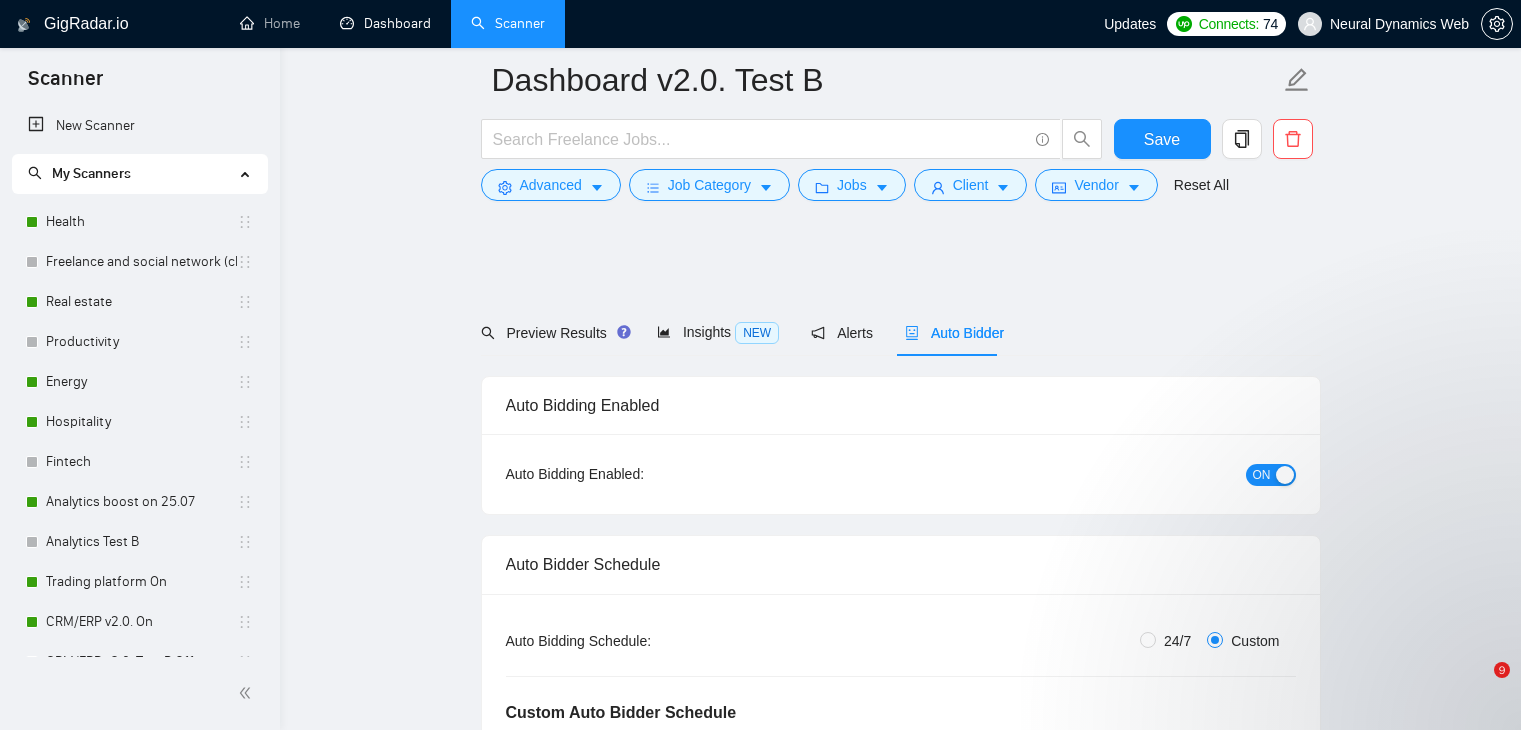 click on "Dashboard" at bounding box center (385, 23) 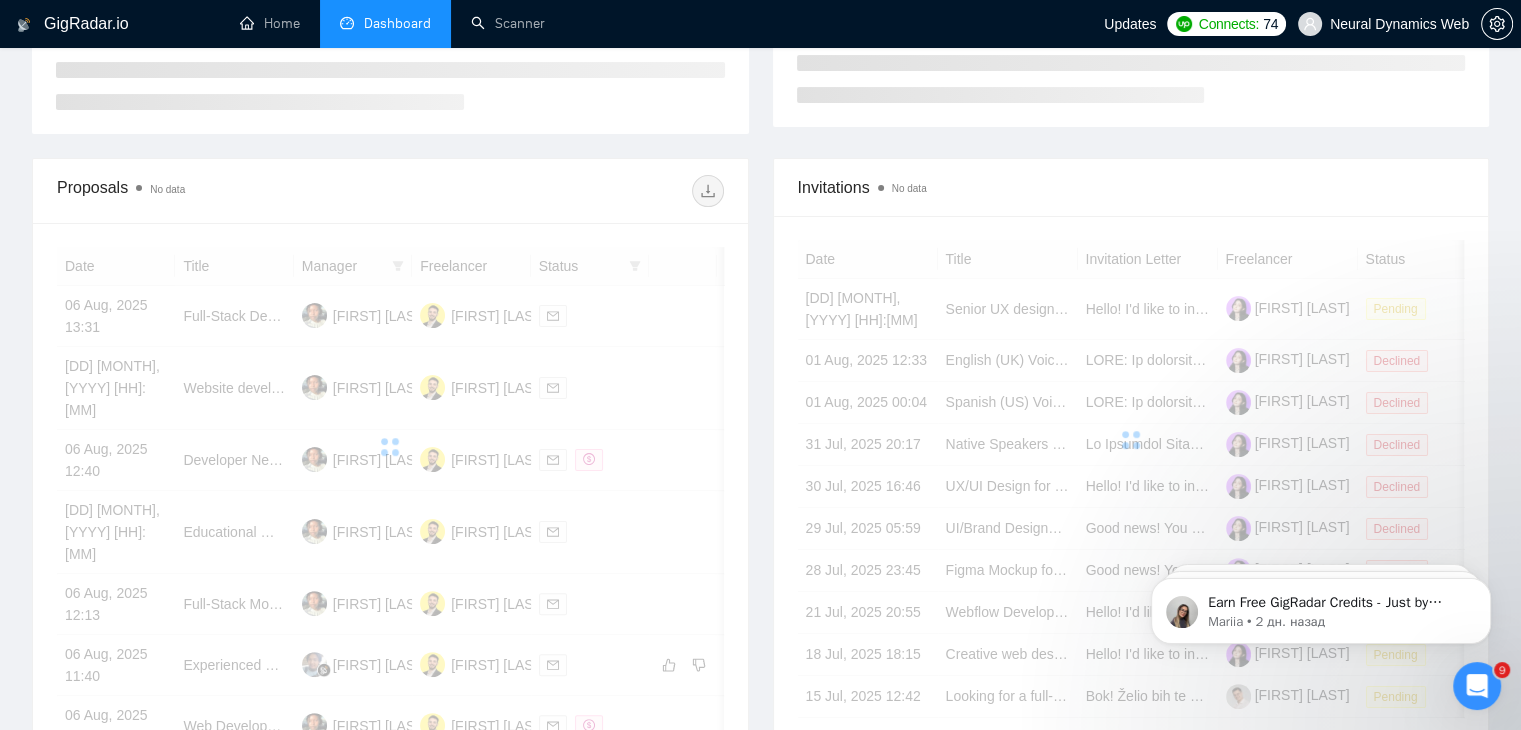 scroll, scrollTop: 86, scrollLeft: 0, axis: vertical 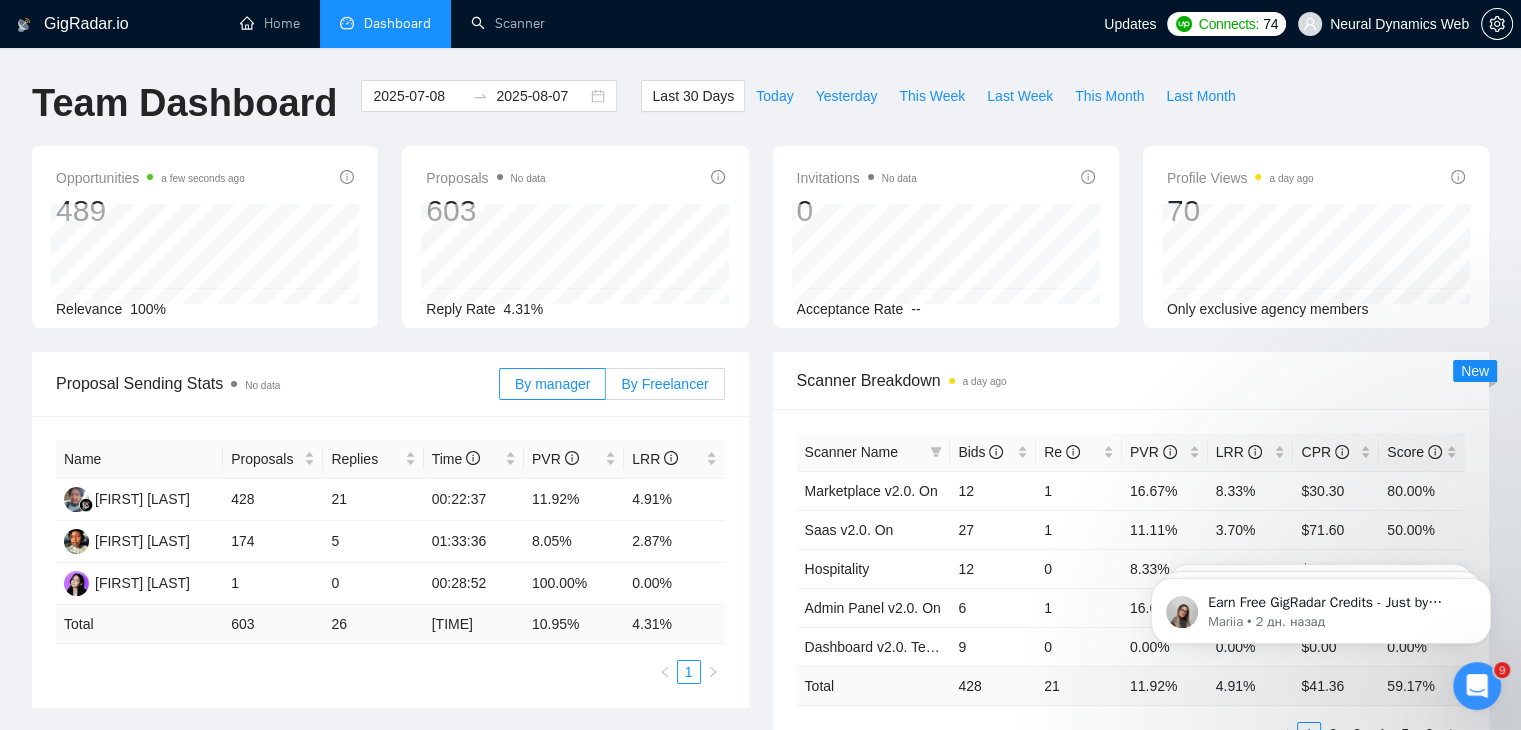 click on "By Freelancer" at bounding box center [665, 384] 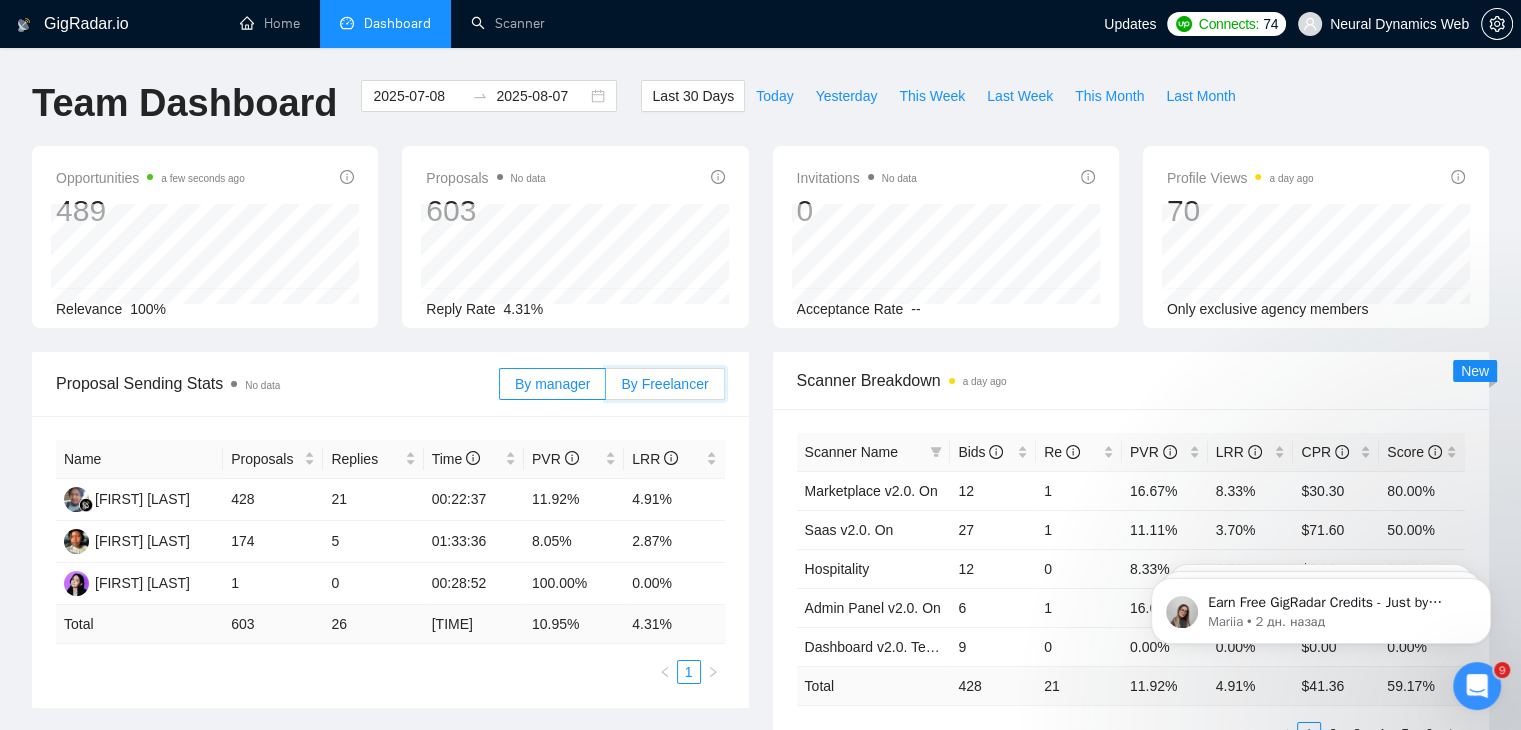 click on "By Freelancer" at bounding box center [606, 389] 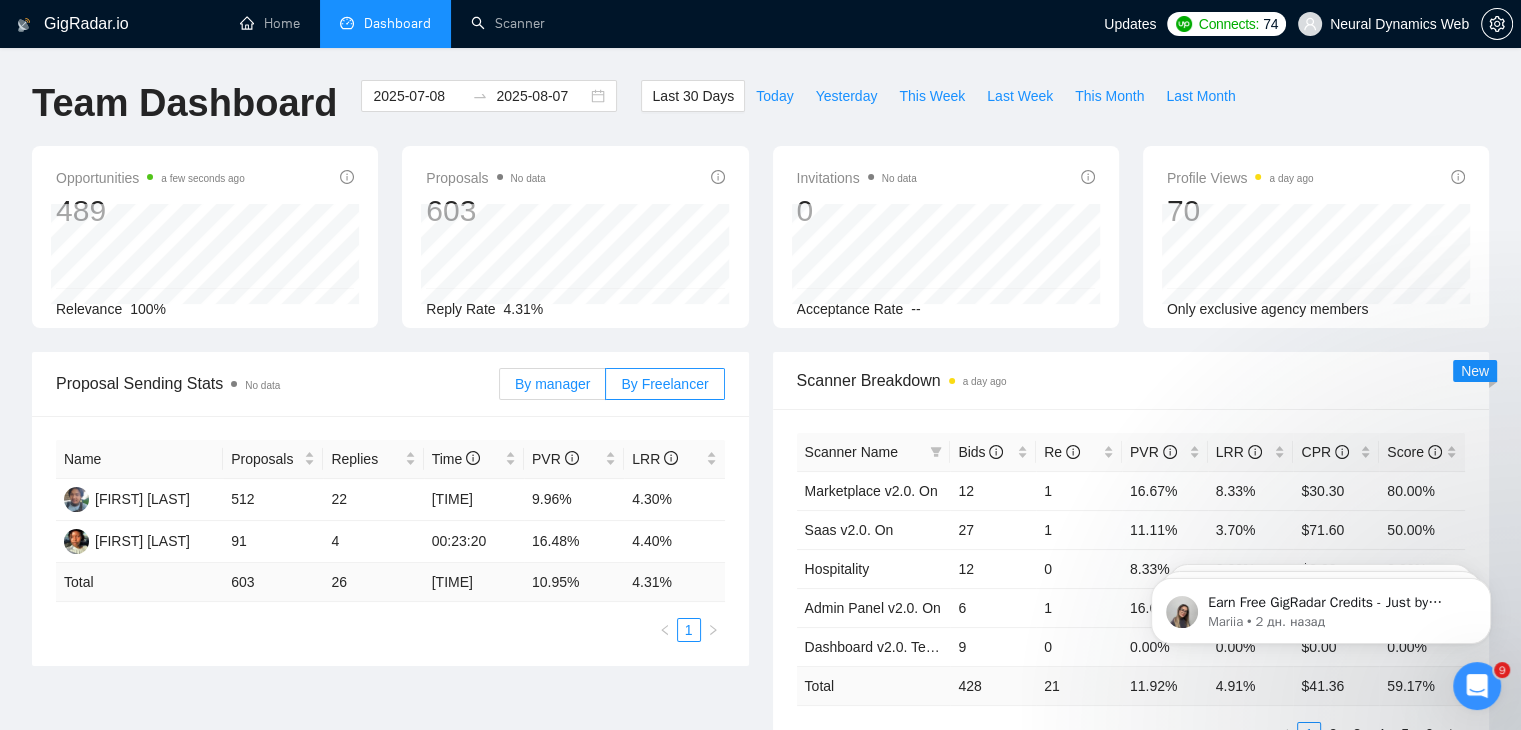 click on "By manager" at bounding box center [552, 384] 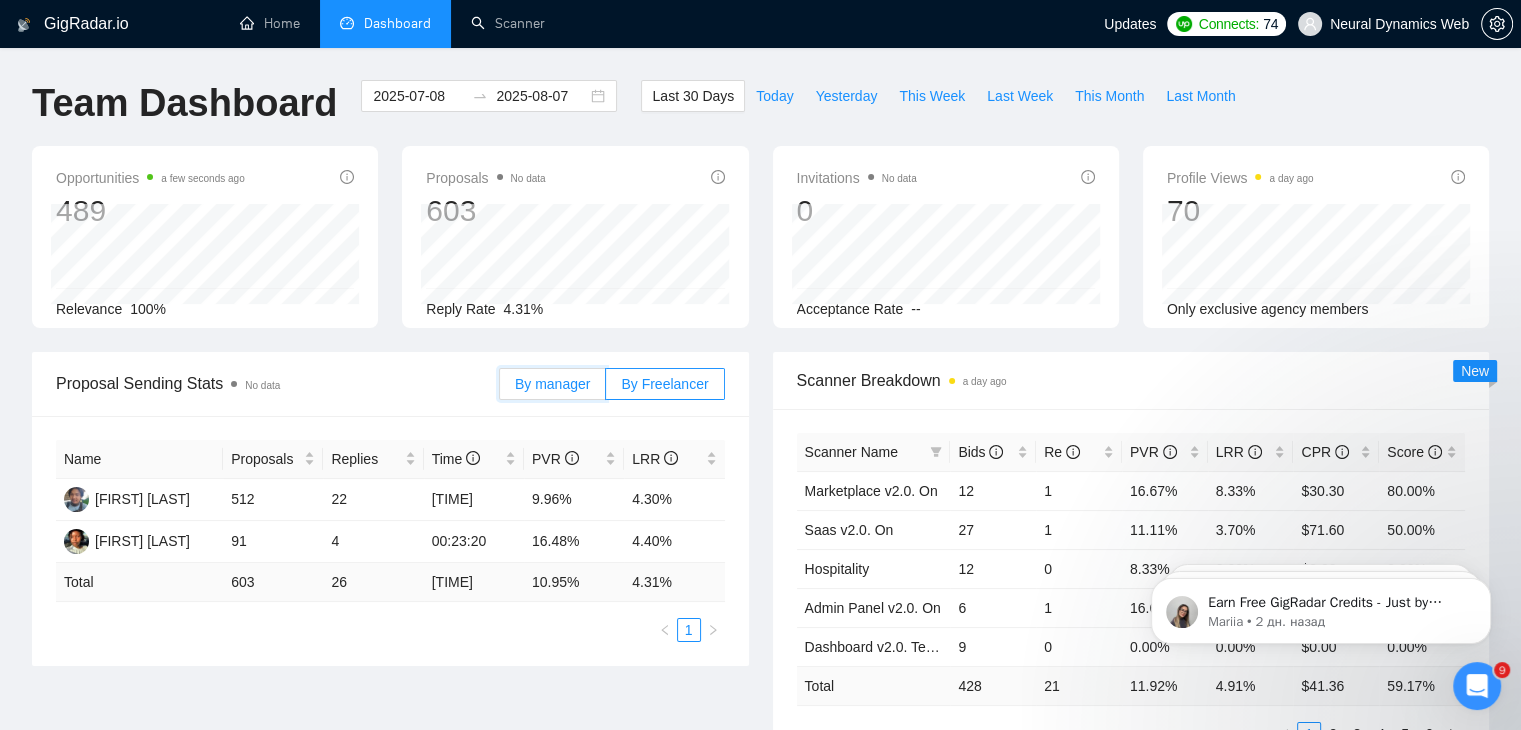 click on "By manager" at bounding box center [500, 389] 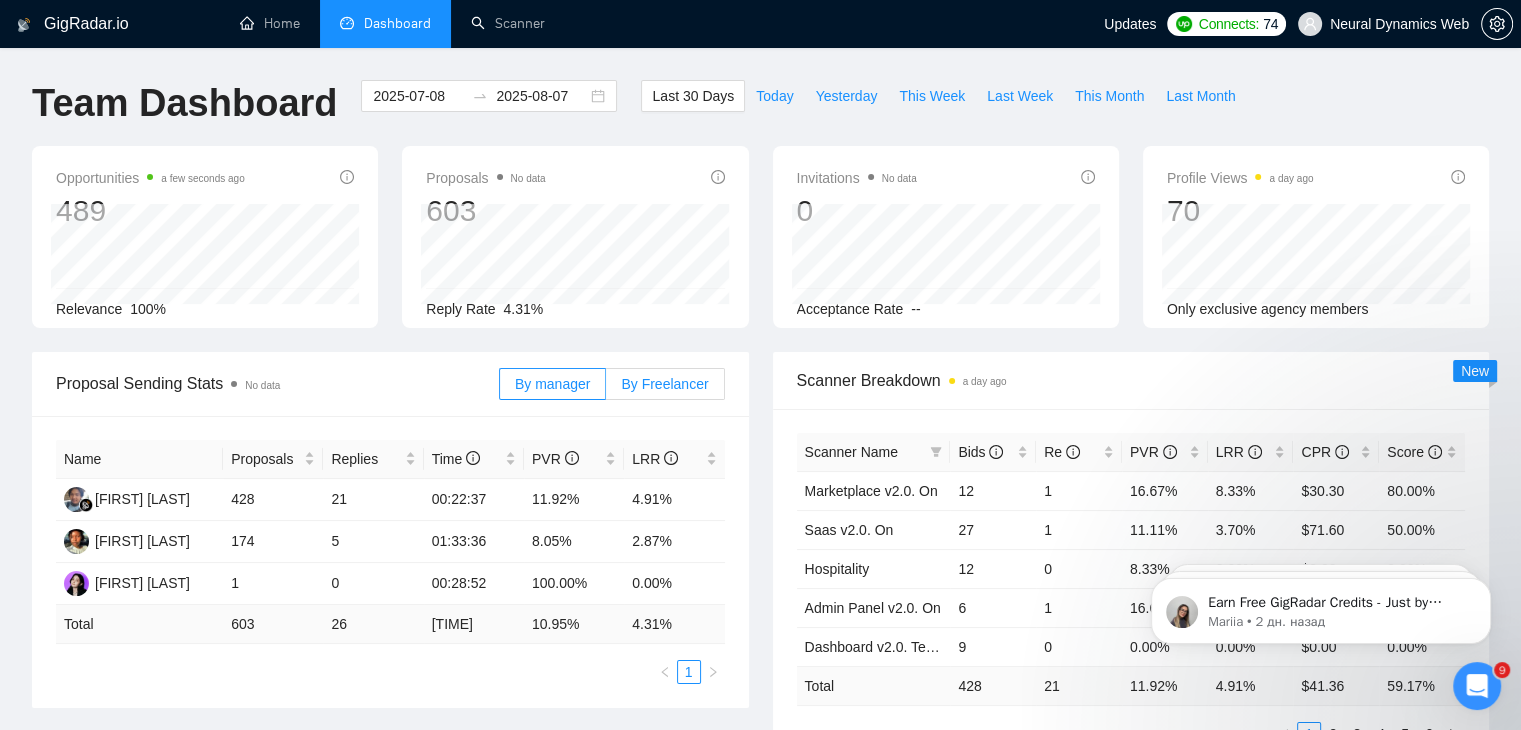 click on "By Freelancer" at bounding box center [664, 384] 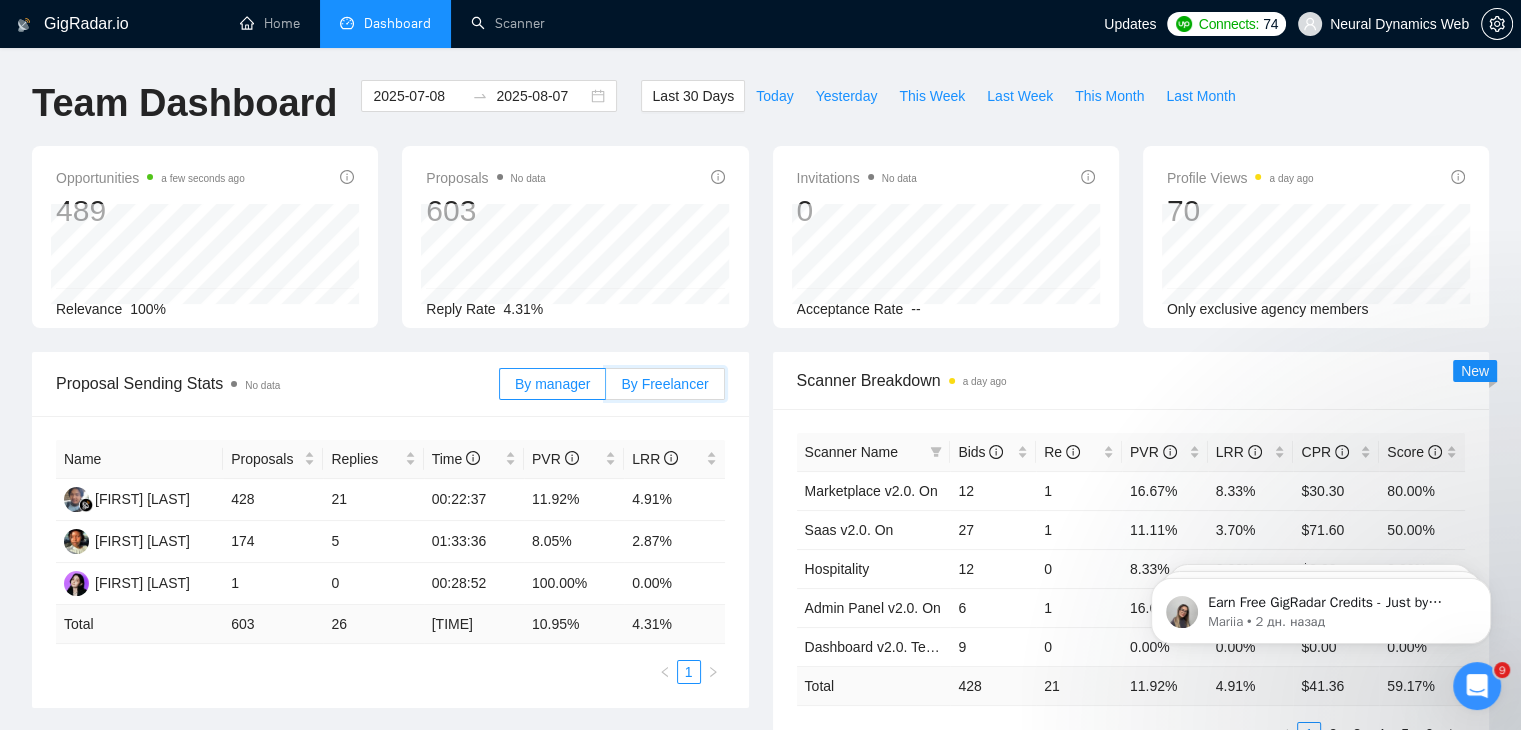 click on "By Freelancer" at bounding box center (606, 389) 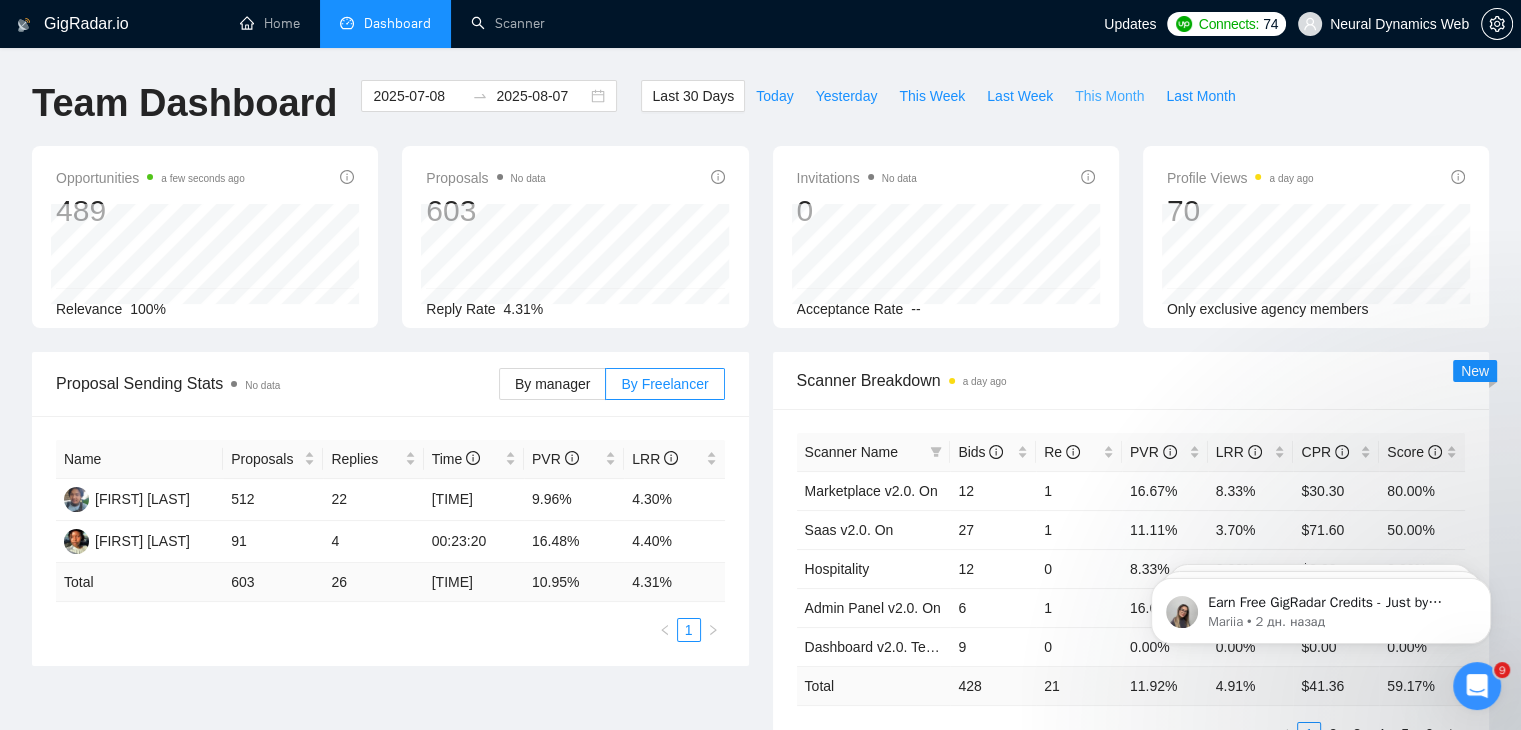 click on "This Month" at bounding box center [1109, 96] 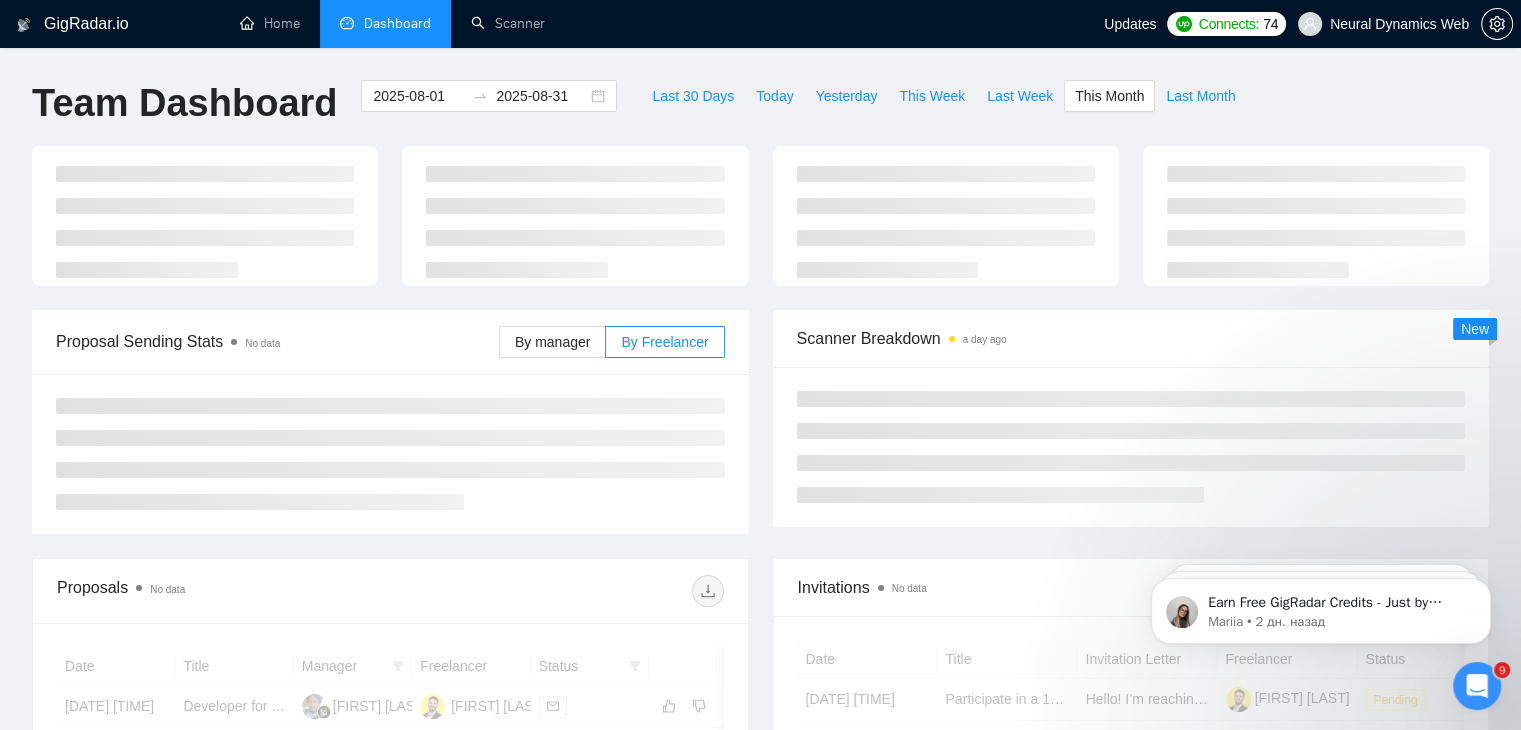 type on "2025-08-01" 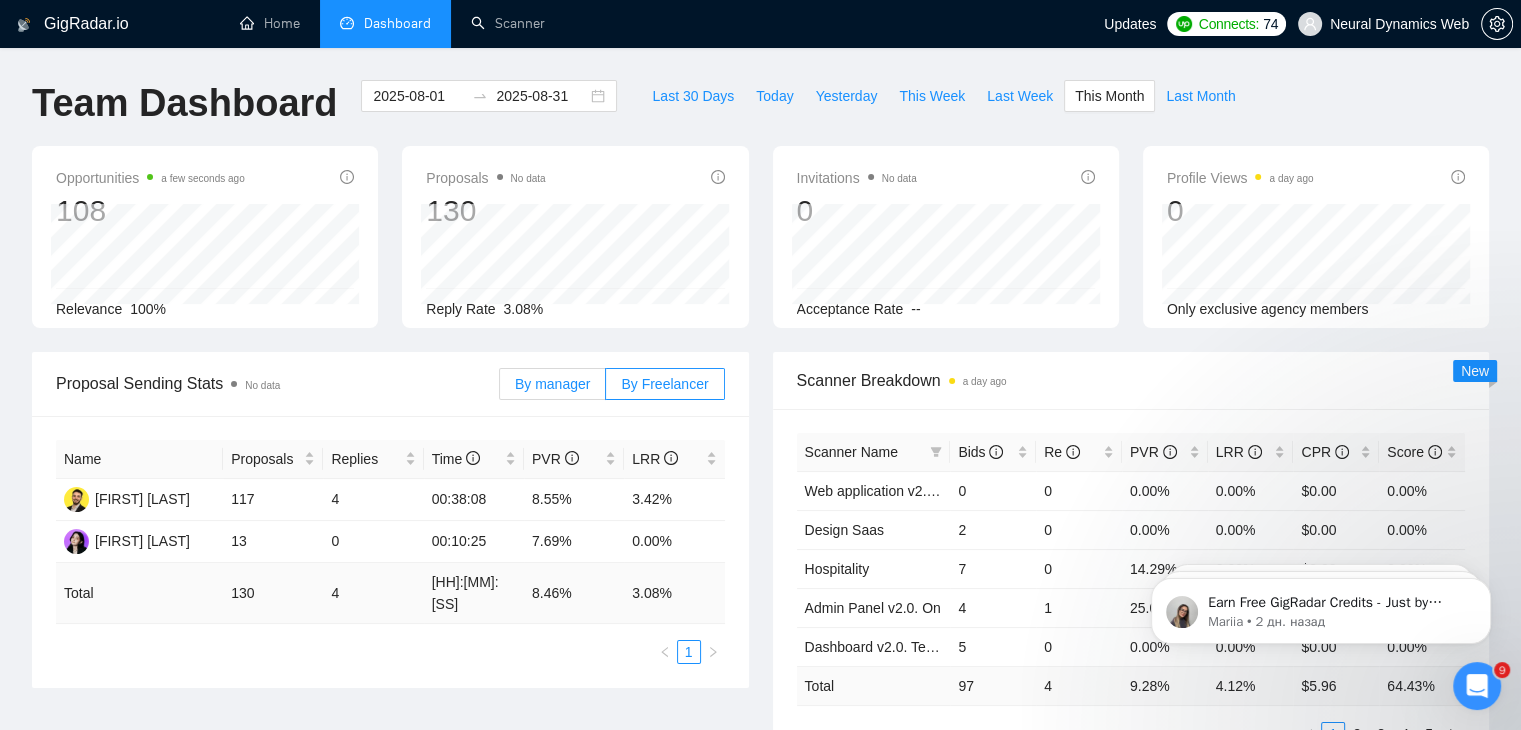 click on "By manager" at bounding box center (552, 384) 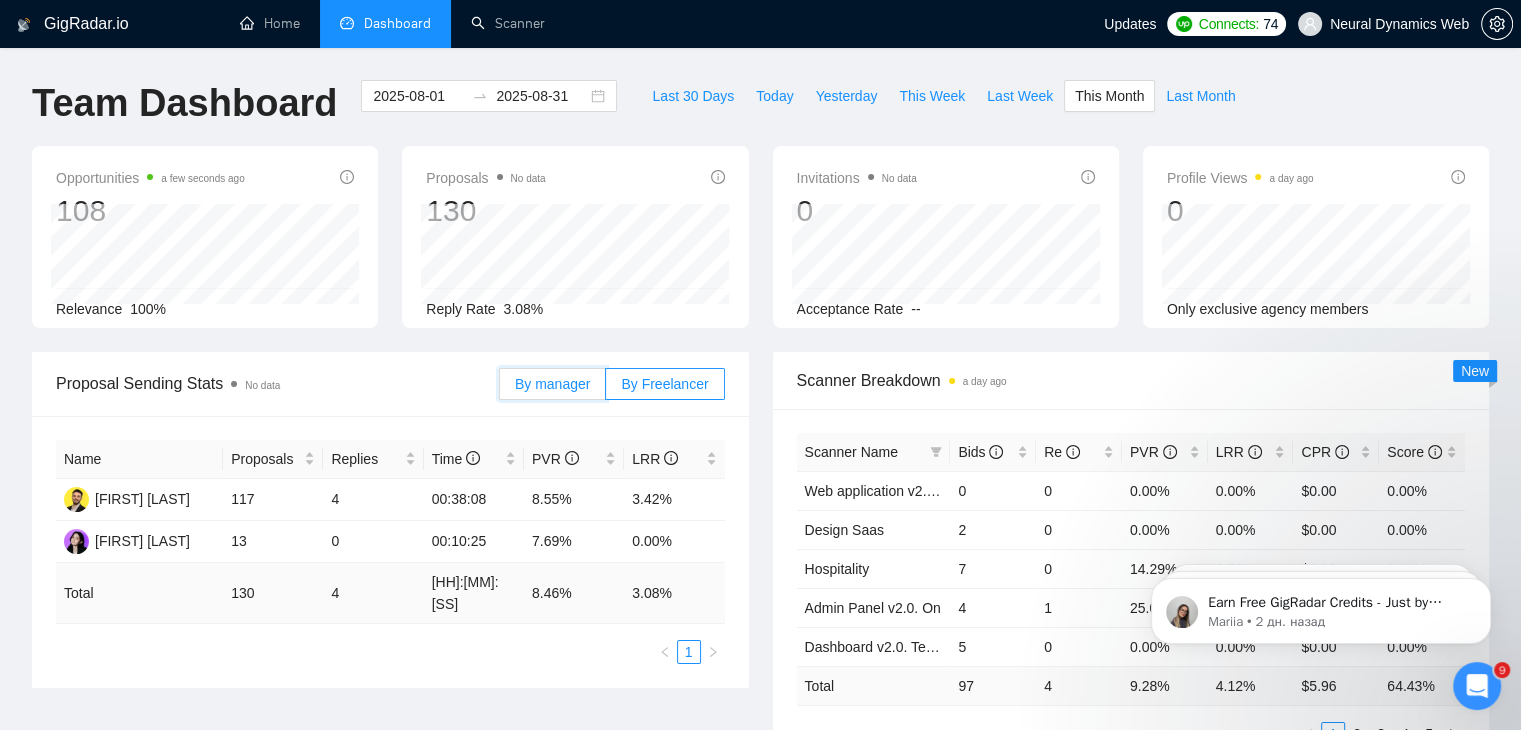 click on "By manager" at bounding box center (500, 389) 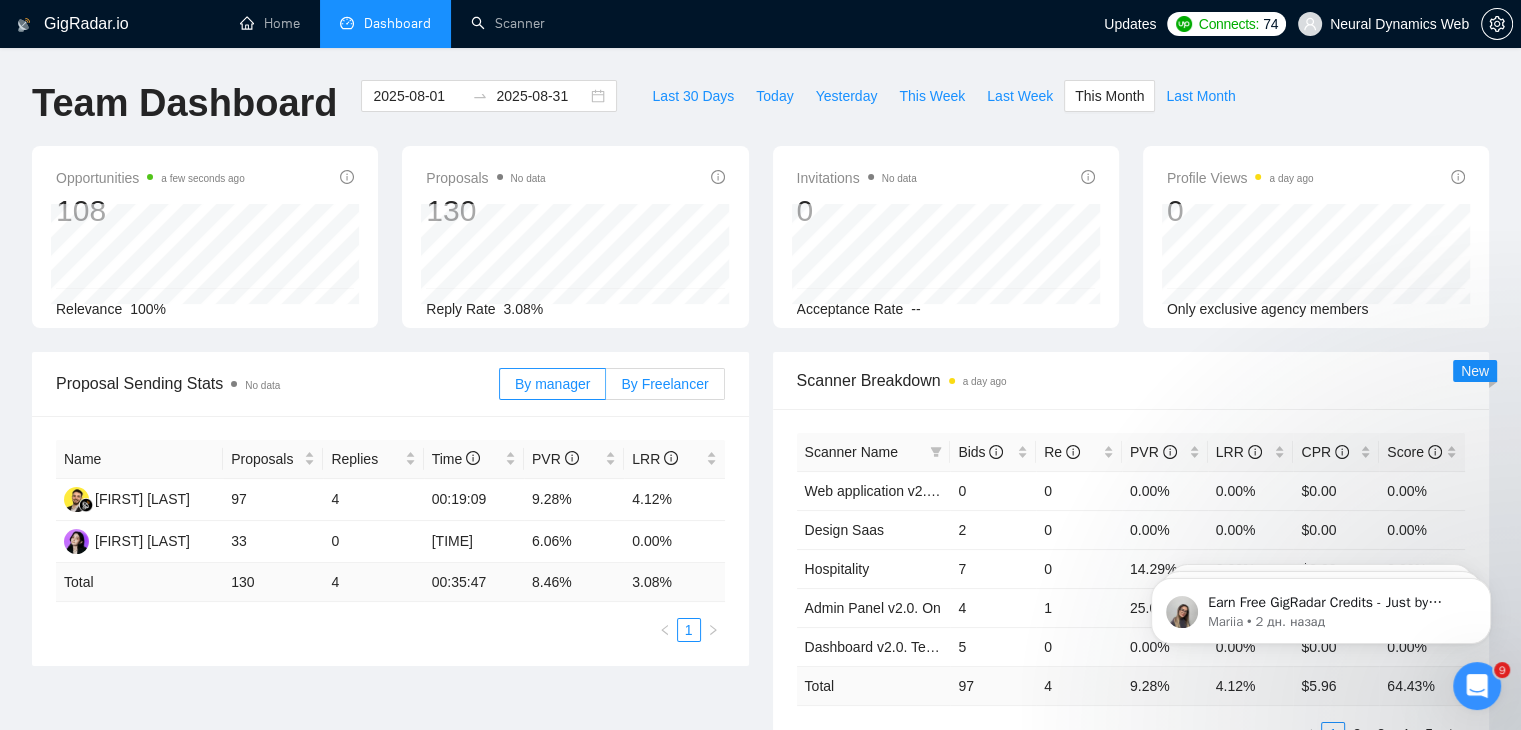 click on "By Freelancer" at bounding box center (664, 384) 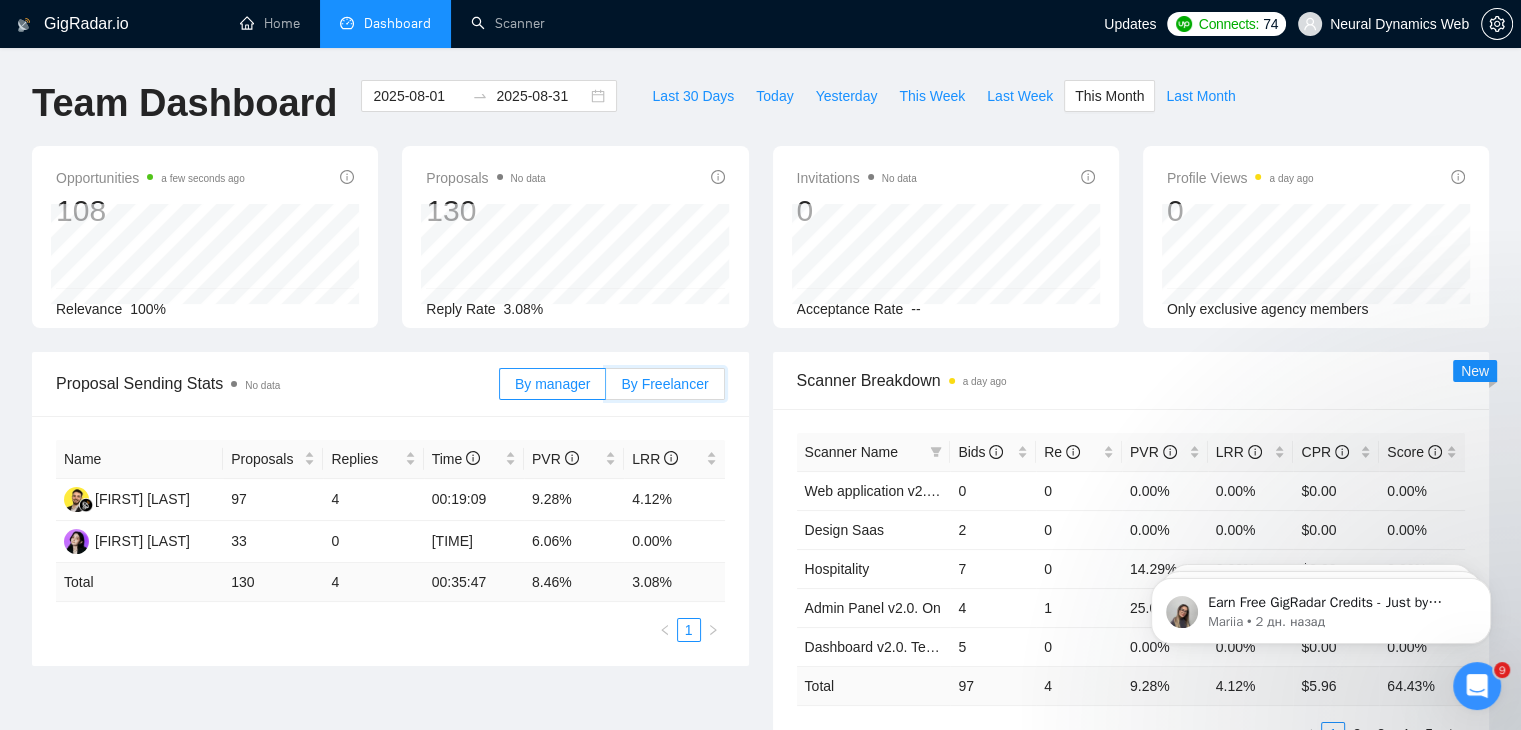 click on "By Freelancer" at bounding box center [606, 389] 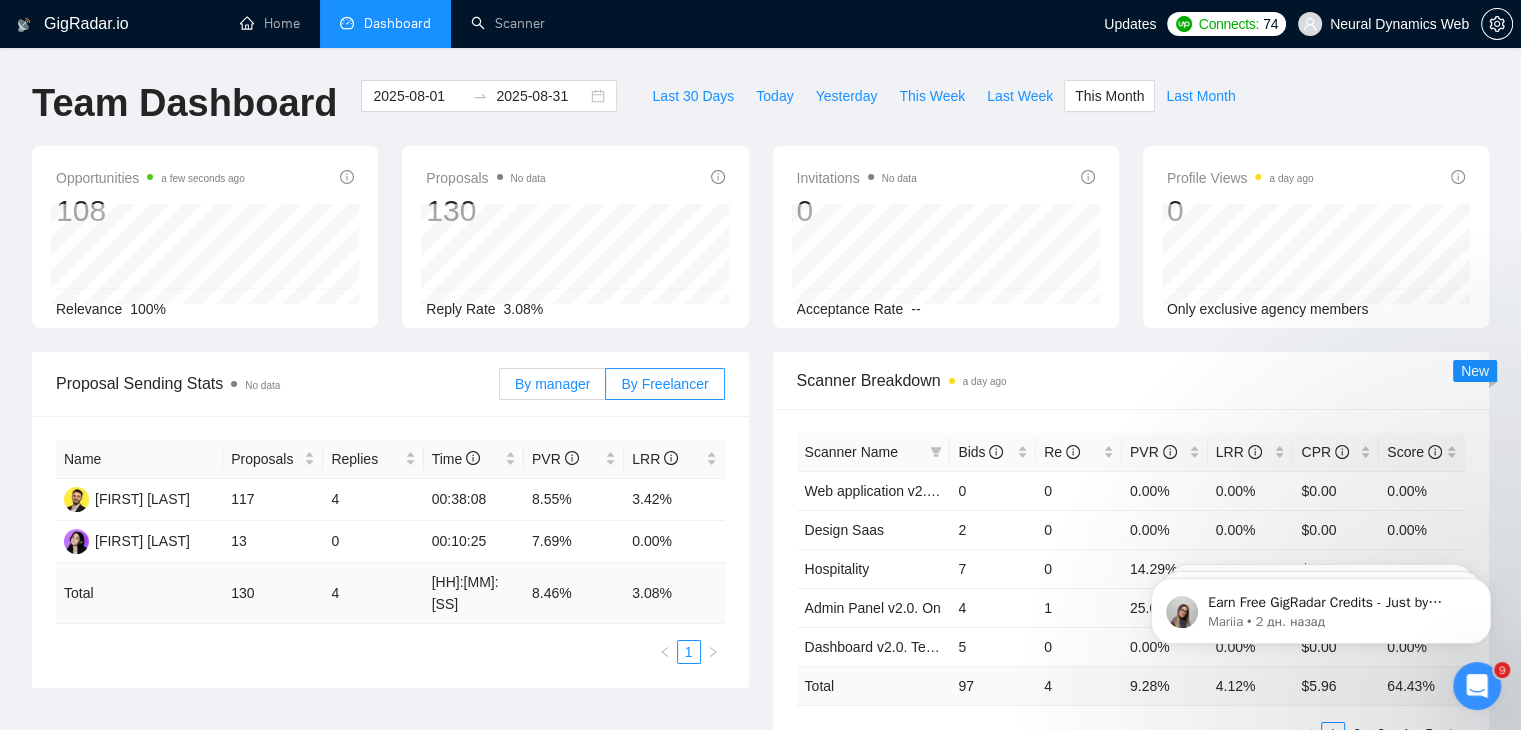 click on "By manager" at bounding box center (552, 384) 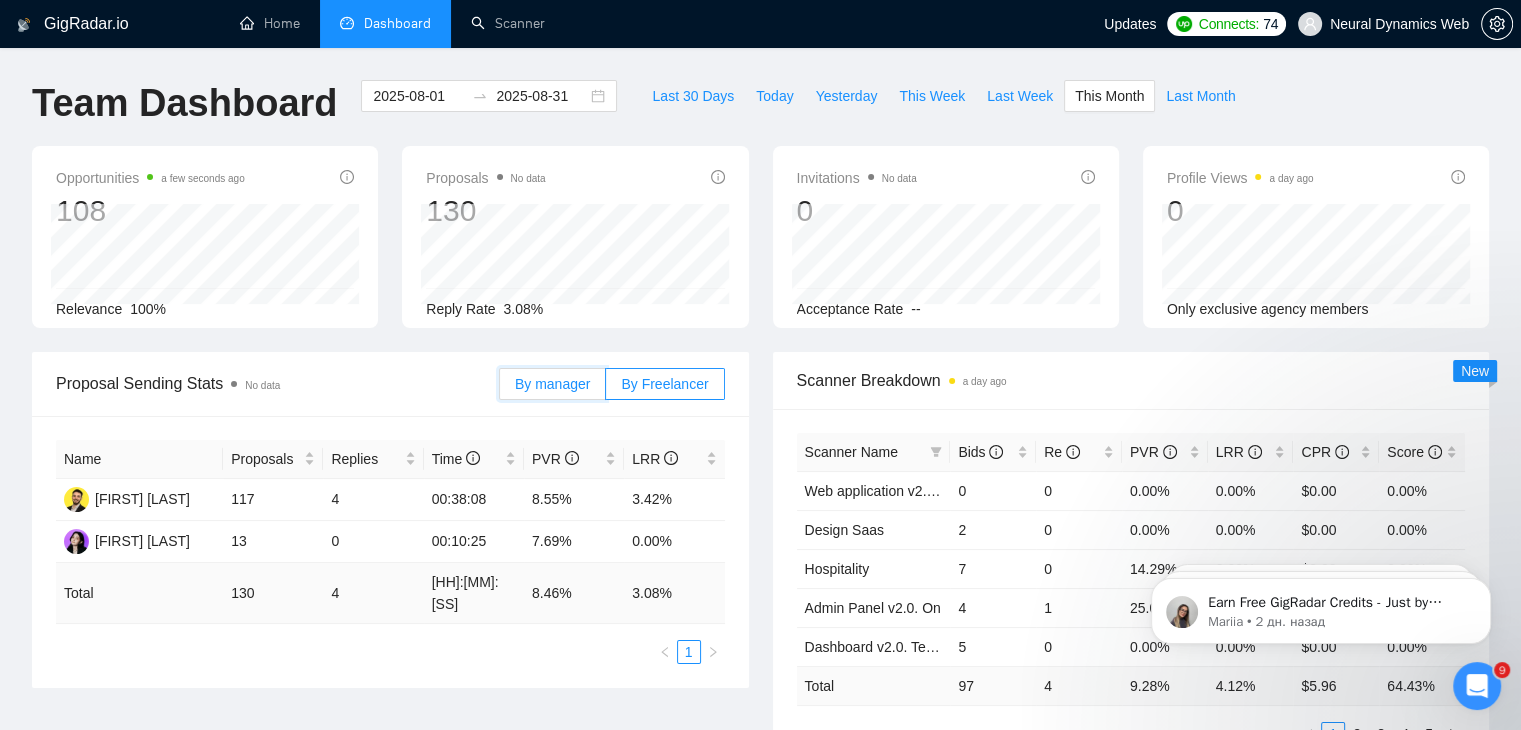 click on "By manager" at bounding box center [500, 389] 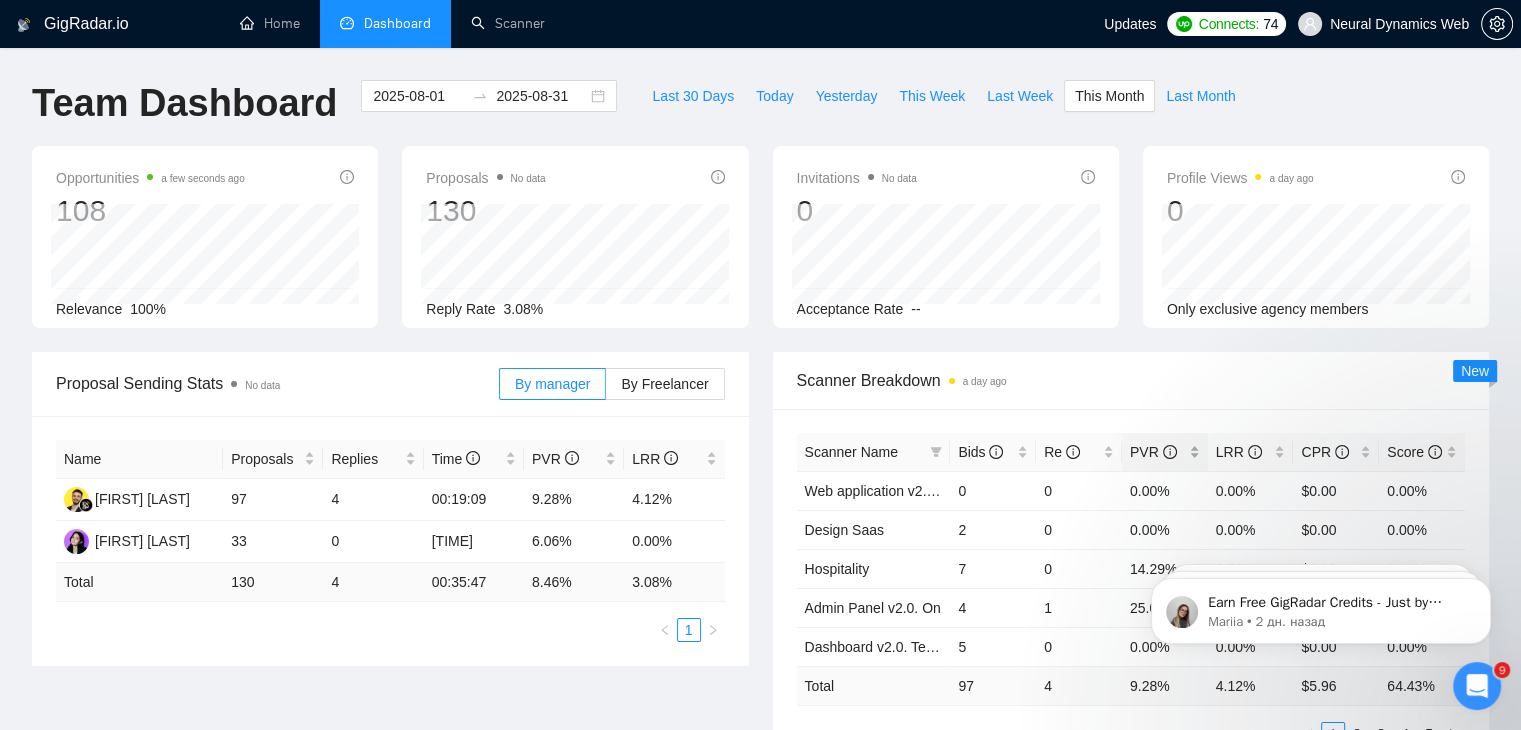 click on "PVR" at bounding box center (1157, 452) 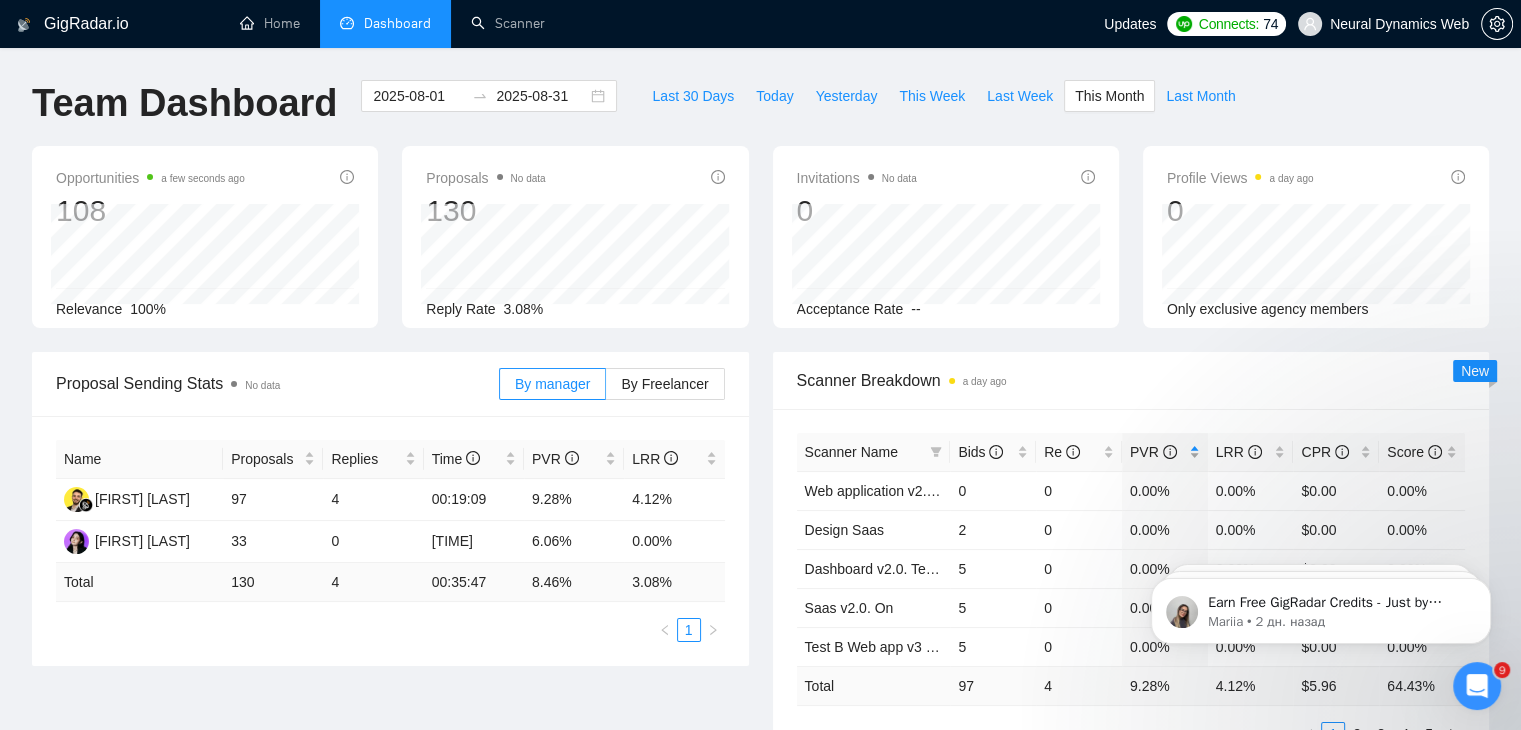 click on "PVR" at bounding box center (1157, 452) 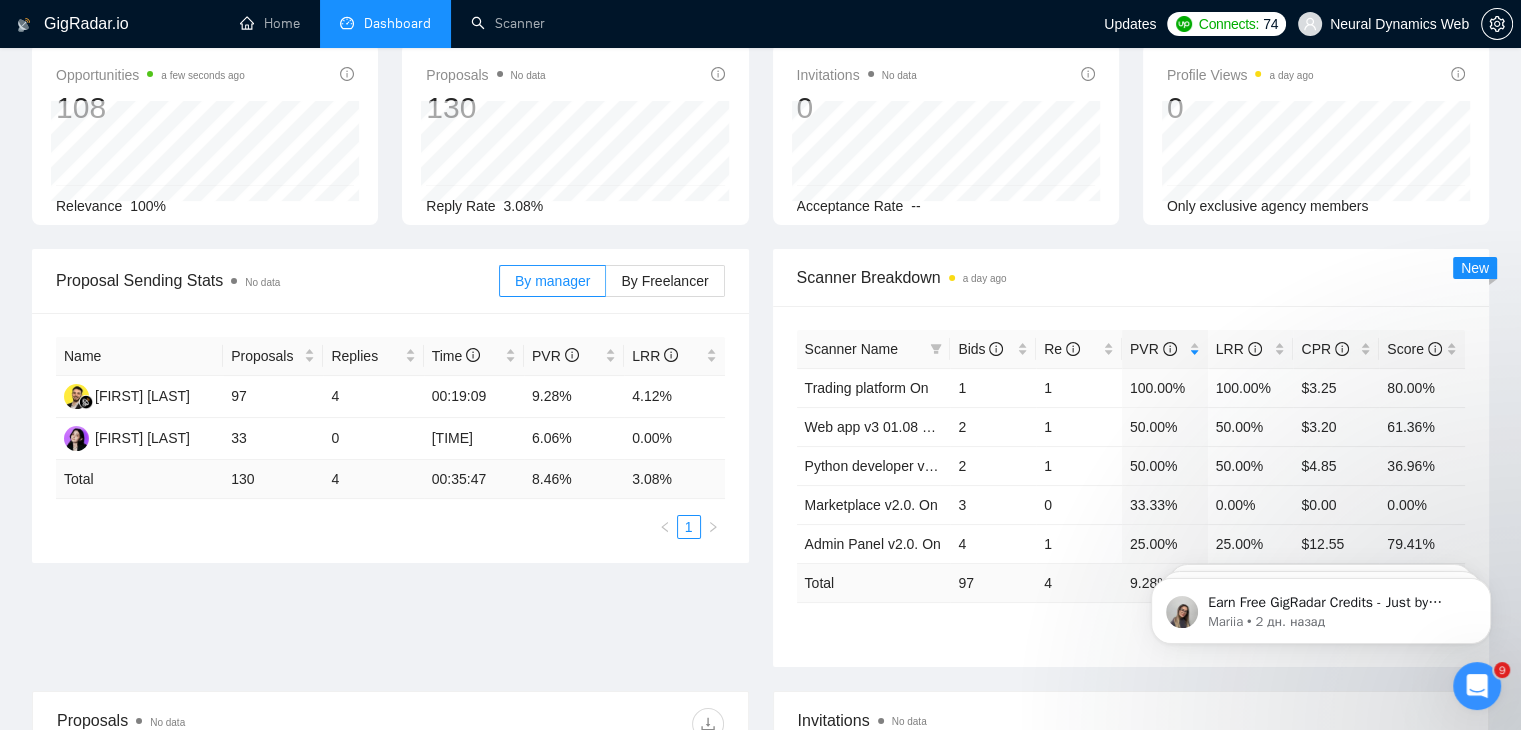 scroll, scrollTop: 200, scrollLeft: 0, axis: vertical 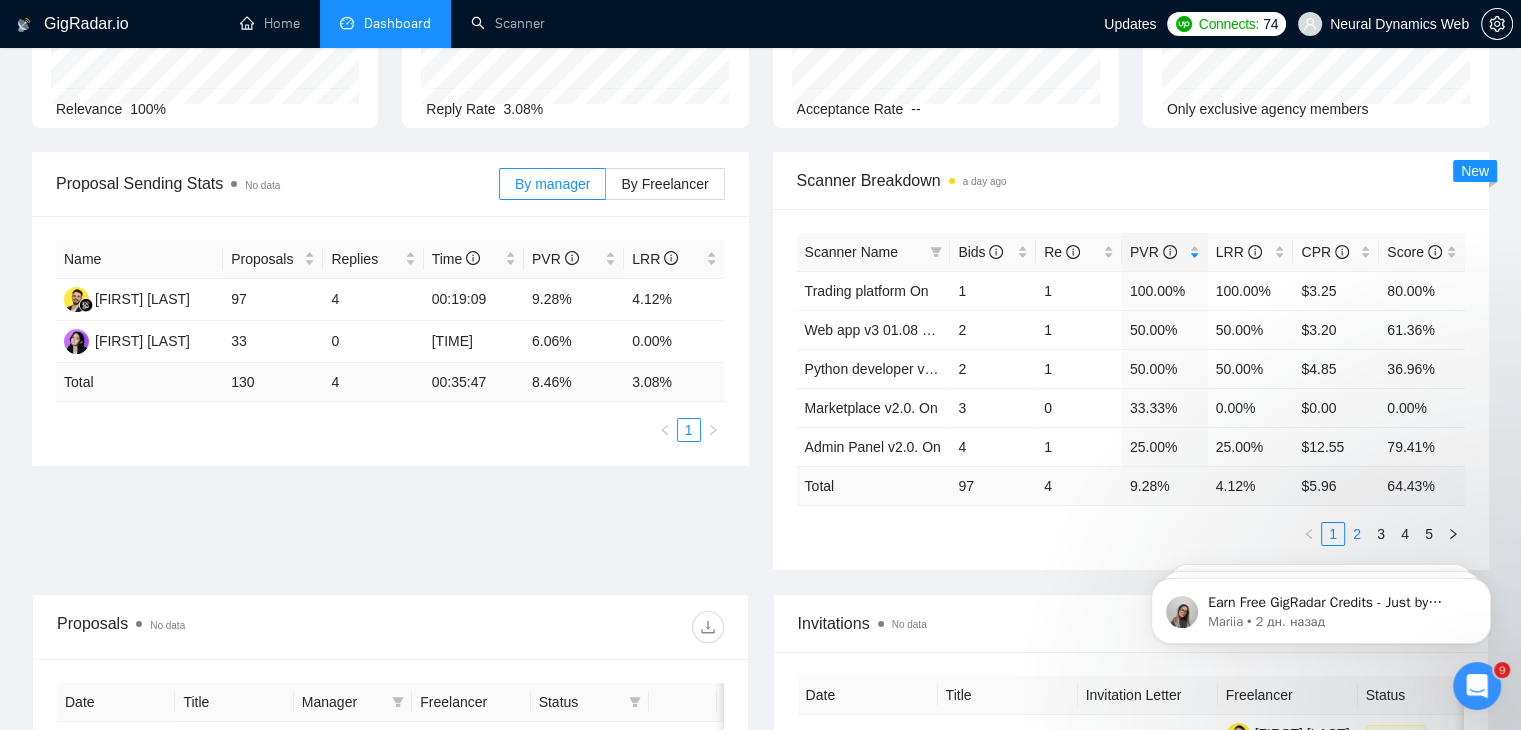click on "2" at bounding box center (1357, 534) 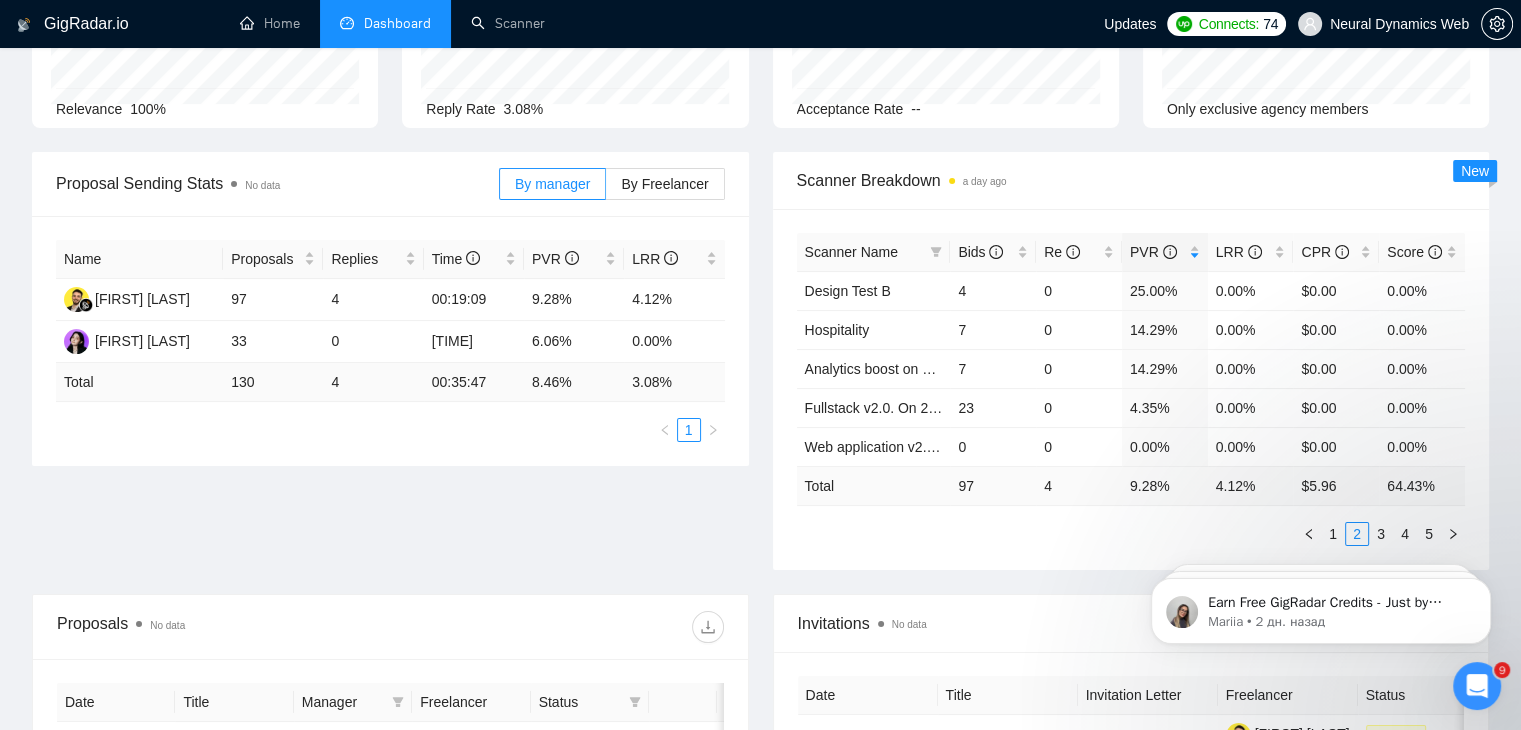 click on "Earn Free GigRadar Credits - Just by Sharing Your Story! 💬 Want more credits for sending proposals? It’s simple - share, inspire, and get rewarded! 🤫 Here’s how you can earn free credits: Introduce yourself in the #intros channel of the GigRadar Upwork Community and grab +20 credits for sending bids., Post your success story (closed projects, high LRR, etc.) in the #general channel and claim +50 credits for sending bids. Why? GigRadar is building a powerful network of freelancers and agencies. We want you to make valuable connections, showcase your wins, and inspire others while getting rewarded! 🚀 Not a member yet? Join our Slack community now 👉 Join Slack Community Claiming your credits is easy: Reply to this message with a screenshot of your post, and our Tech Support Team will instantly top up your credits! 💸 [FIRST] • 2 дн. назад [FIRST] • 5 дн. назад [FIRST] • 6 дн. назад" 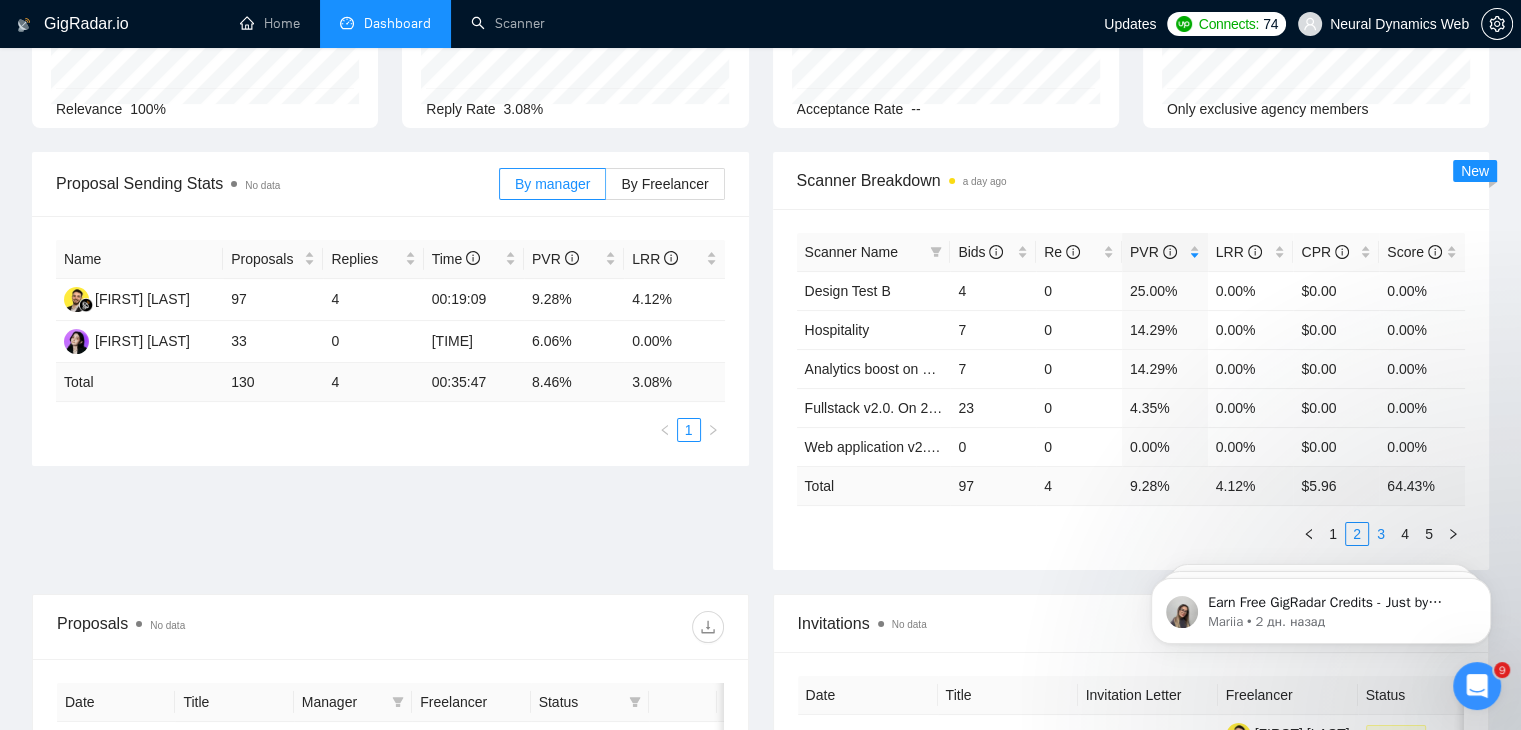 click on "3" at bounding box center (1381, 534) 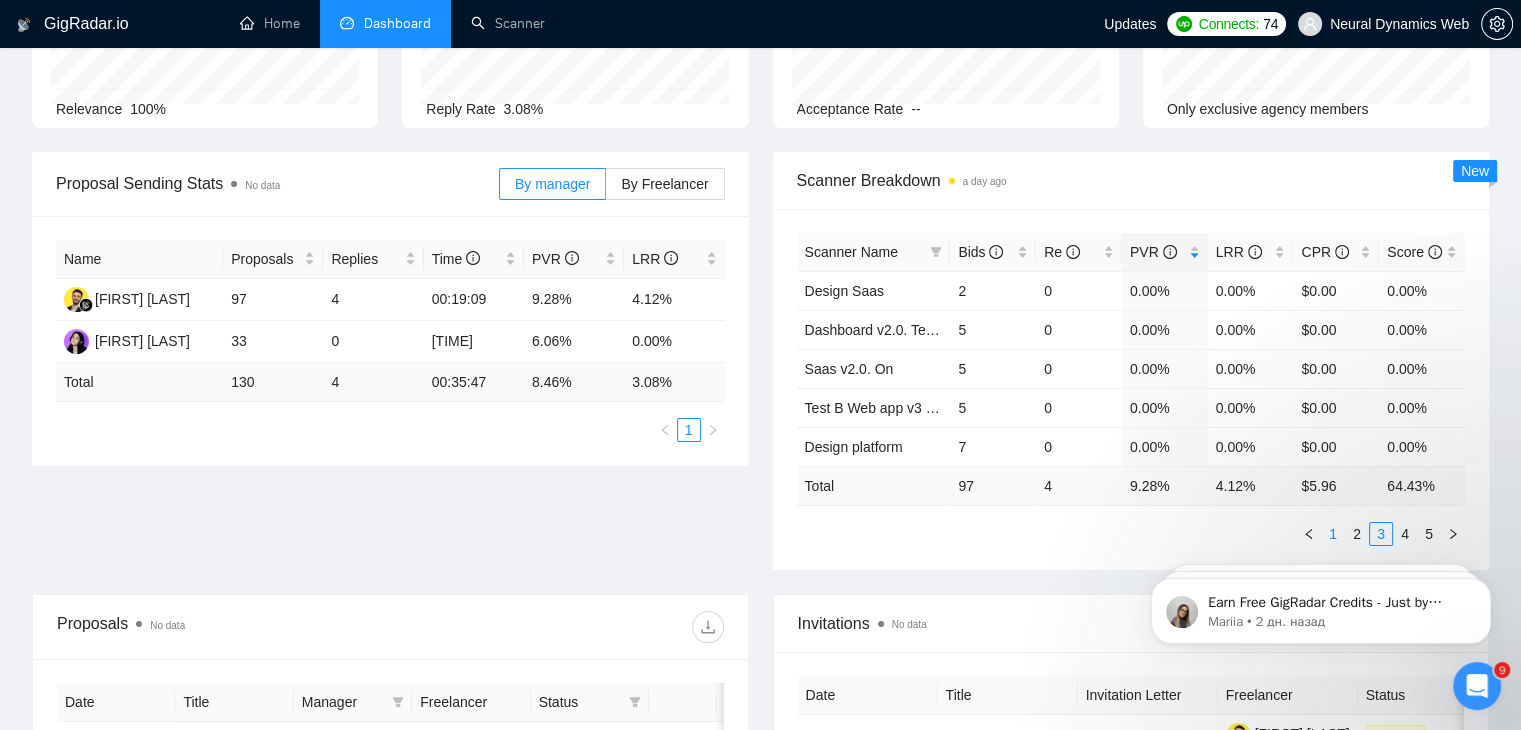click on "1" at bounding box center [1333, 534] 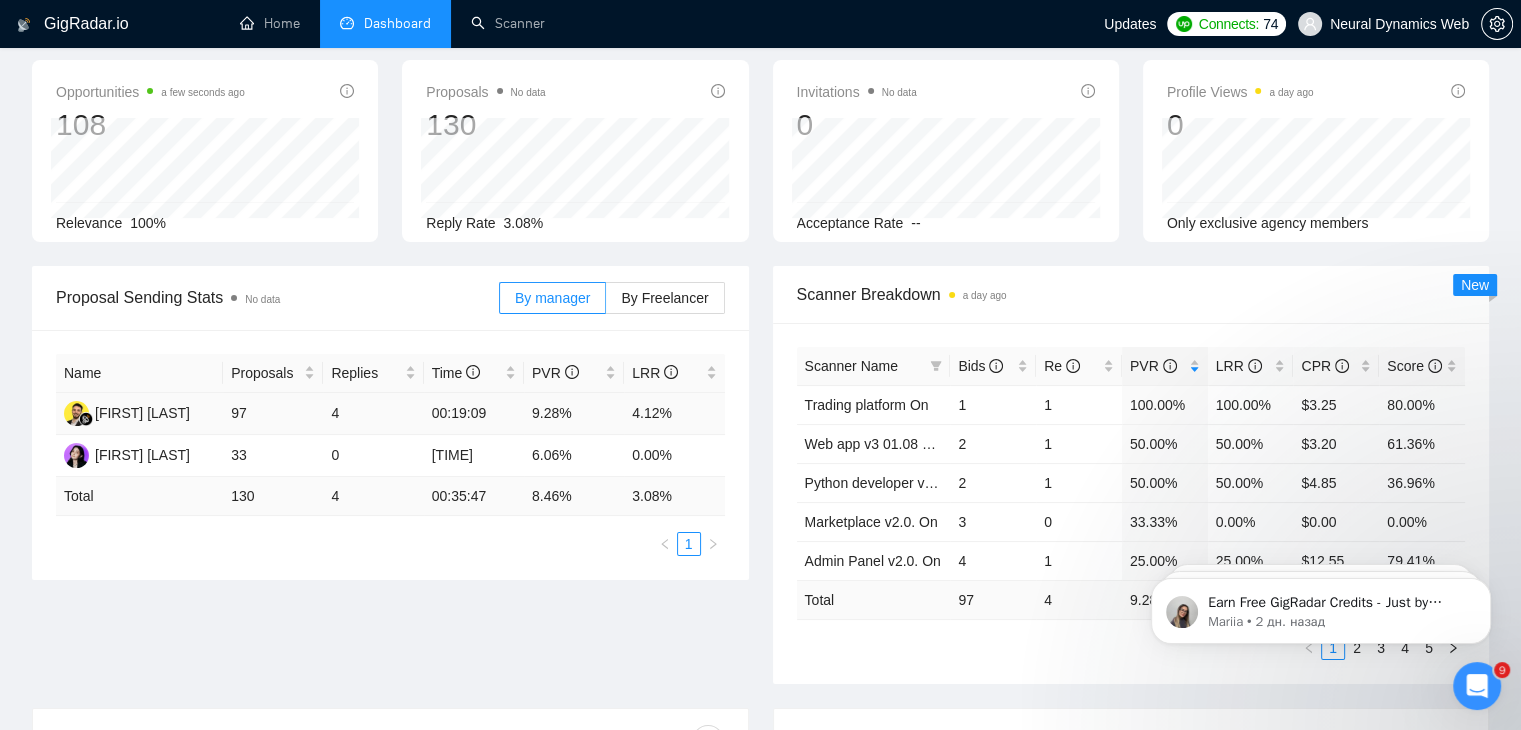 scroll, scrollTop: 0, scrollLeft: 0, axis: both 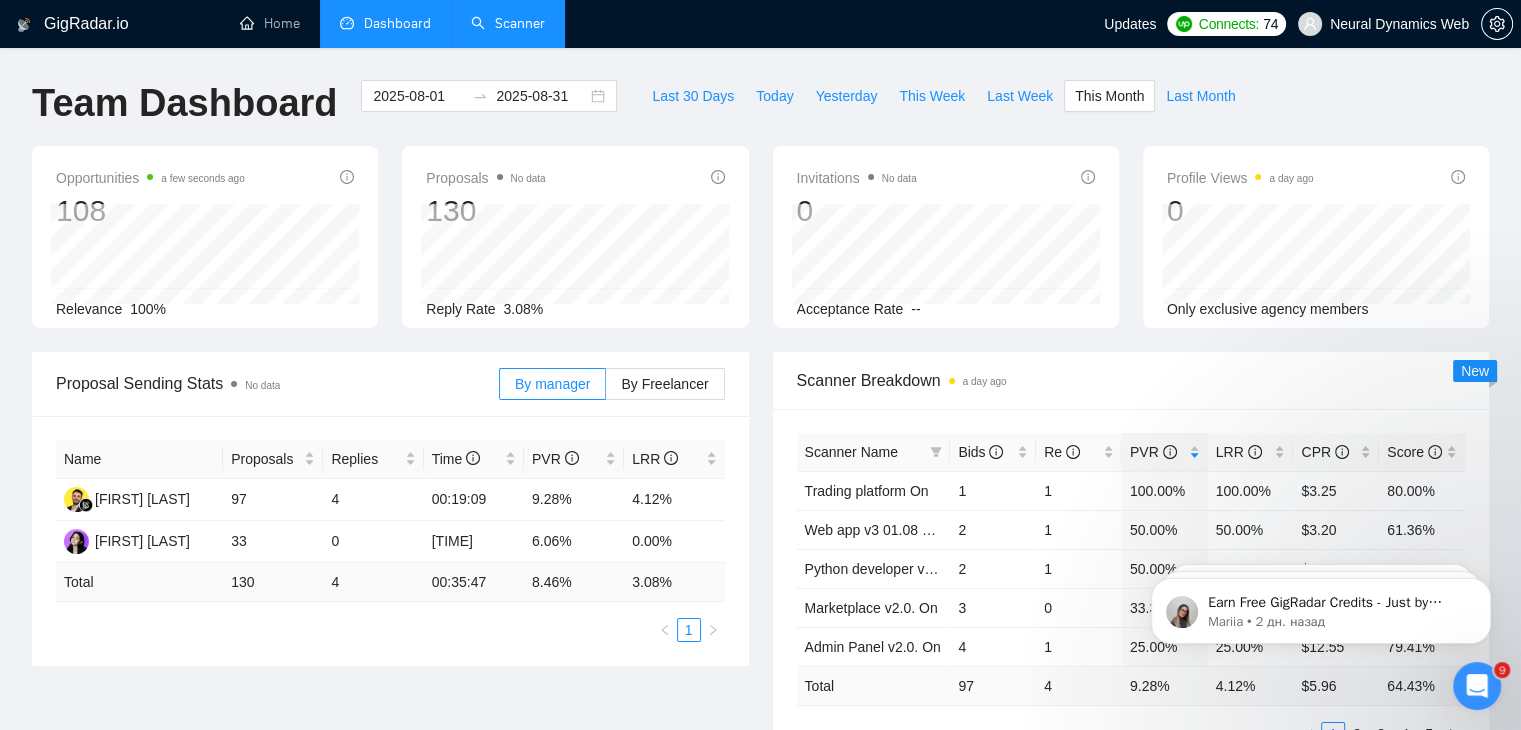 click on "Scanner" at bounding box center [508, 23] 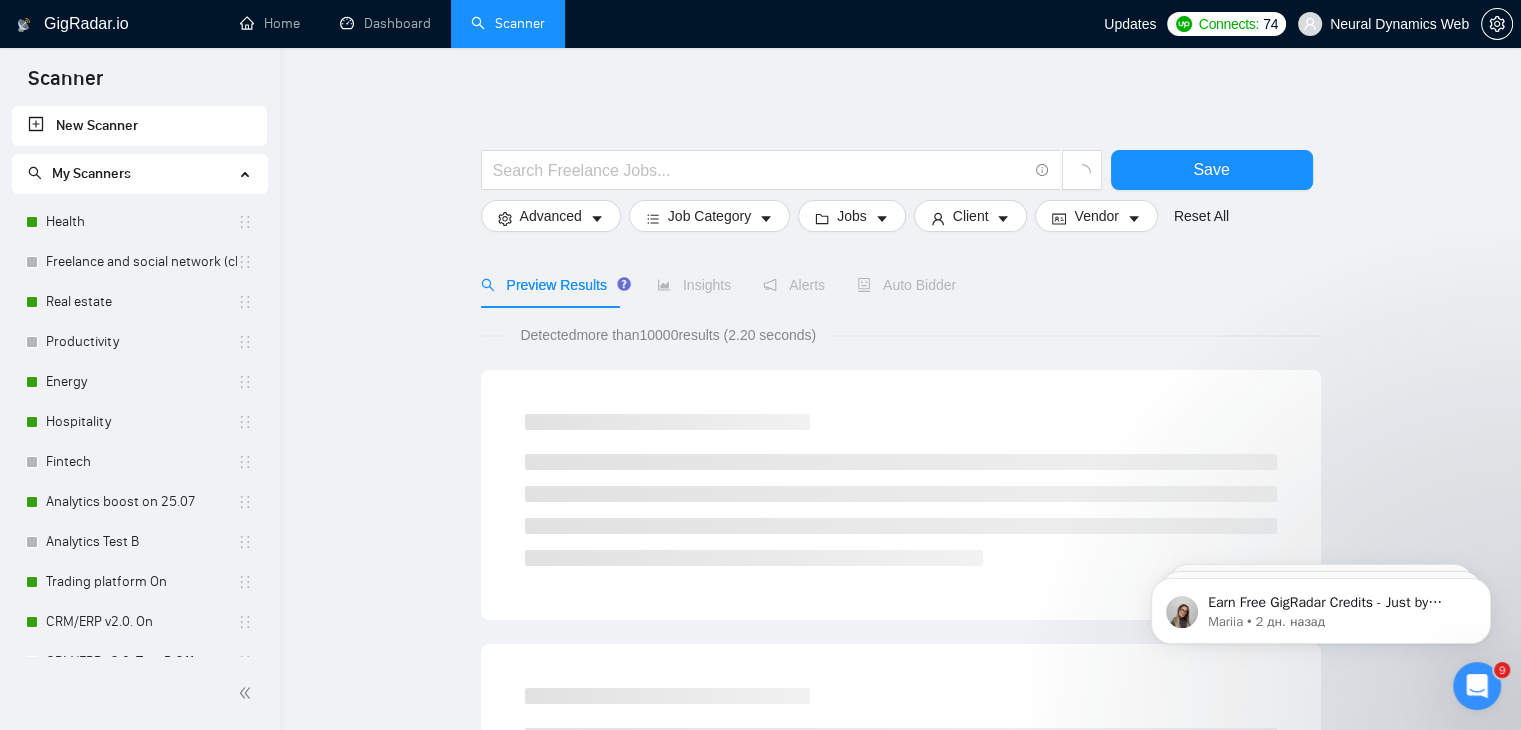 click on "New Scanner" at bounding box center (139, 126) 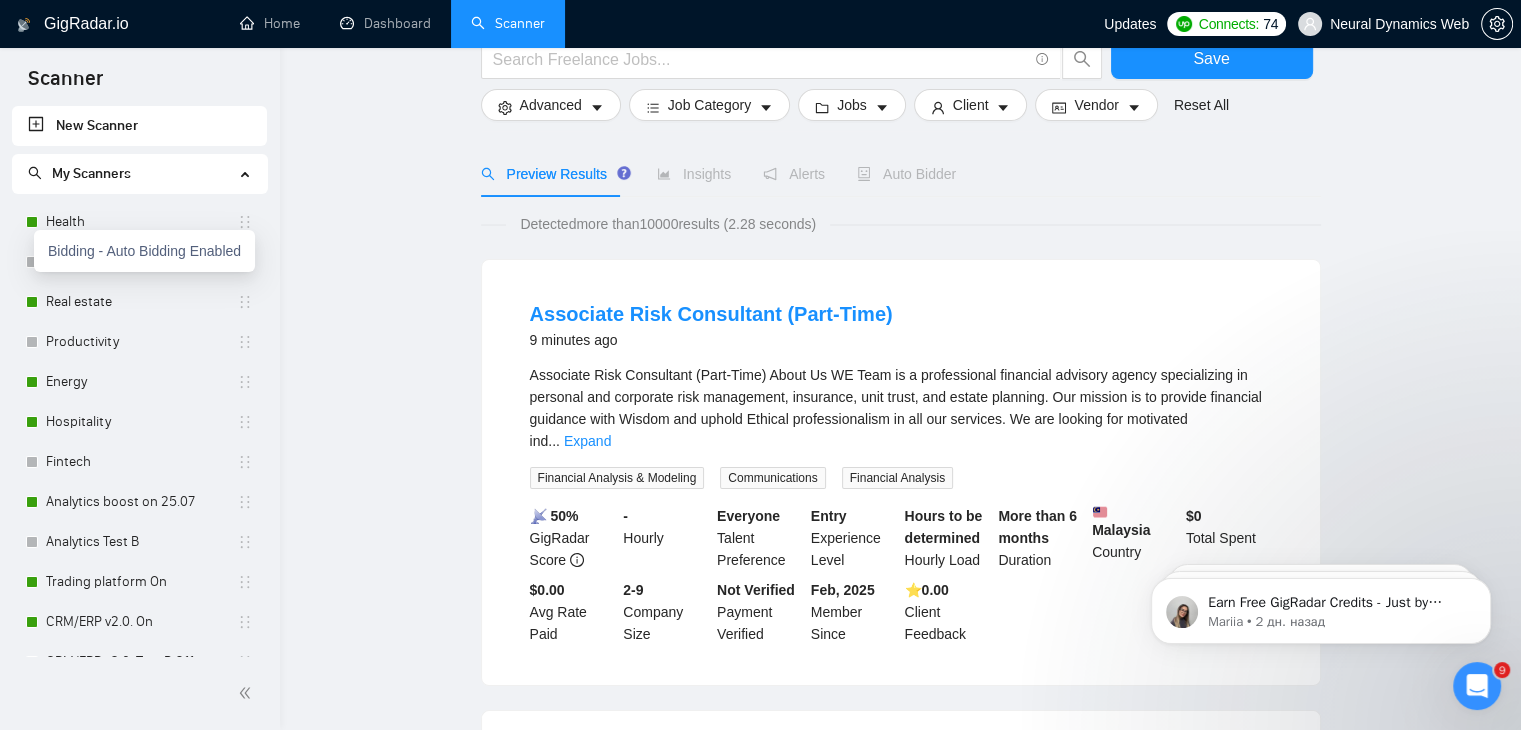 scroll, scrollTop: 0, scrollLeft: 0, axis: both 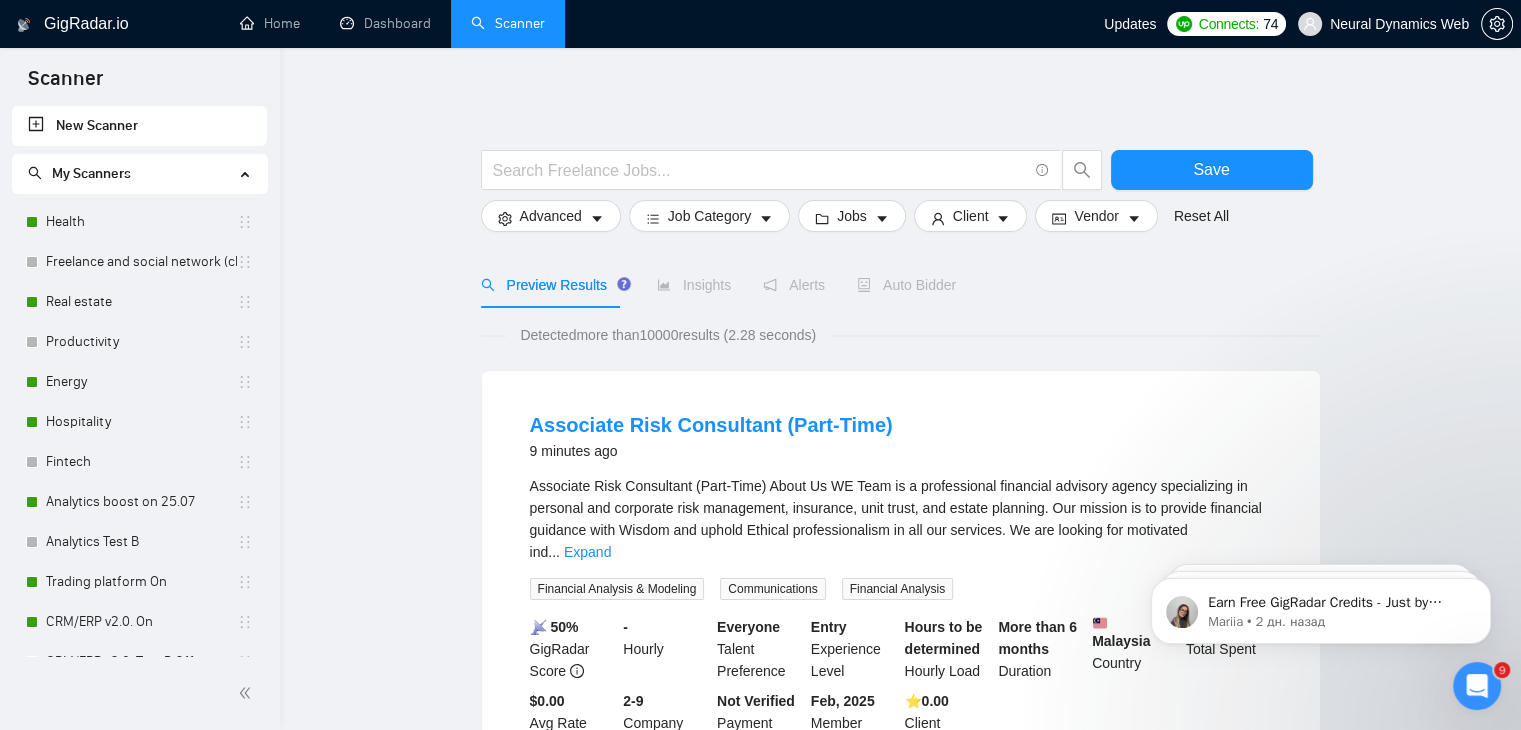click on "New Scanner" at bounding box center [139, 126] 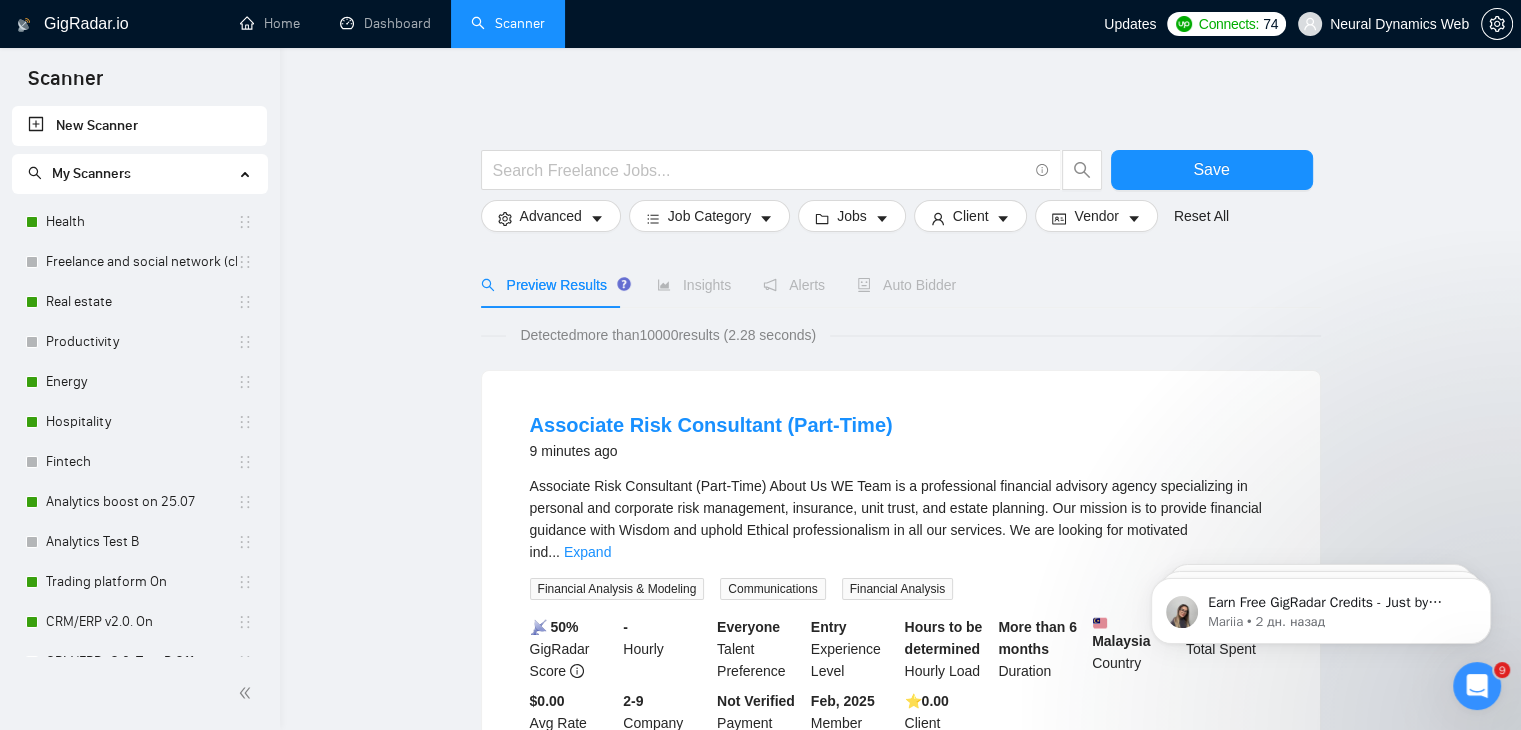click at bounding box center (247, 172) 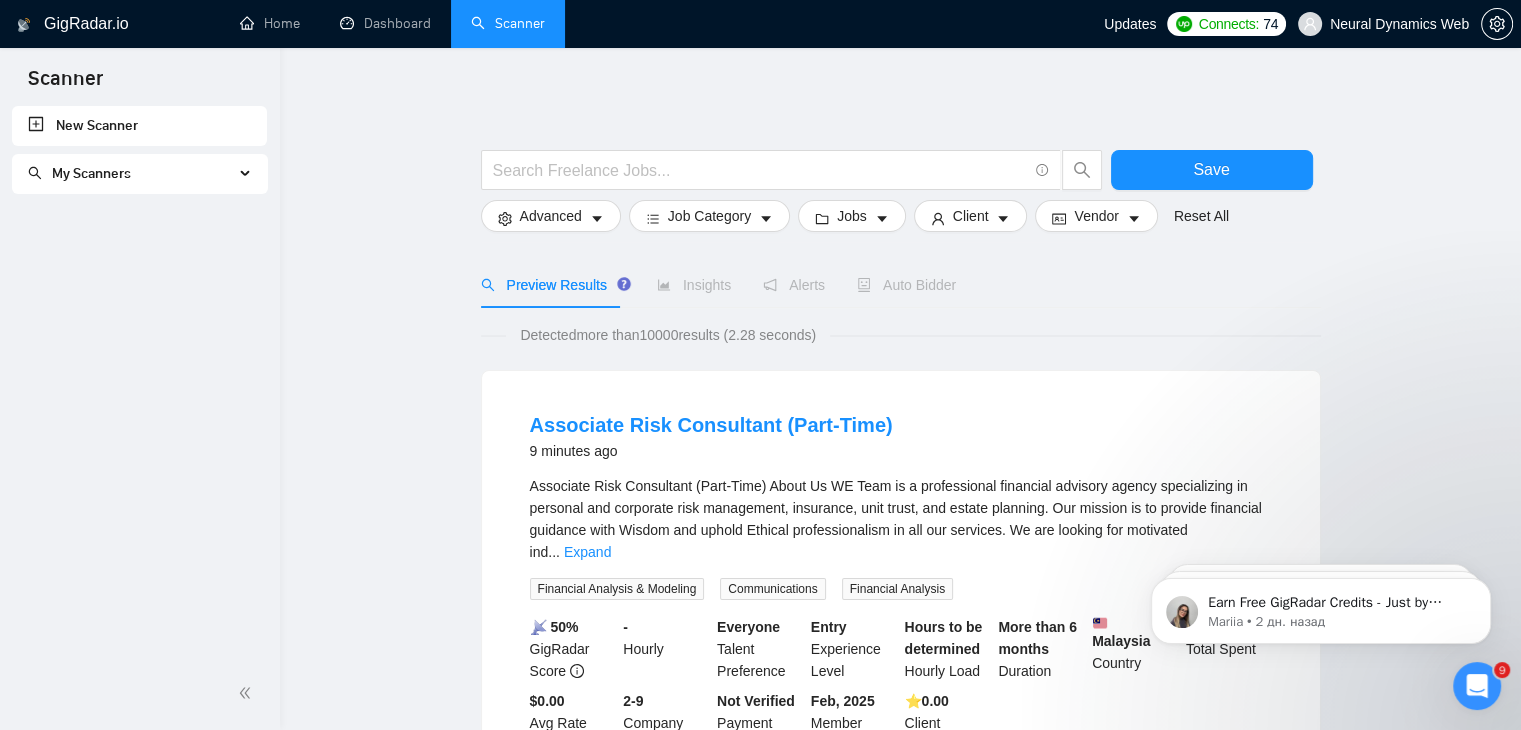 click on "My Scanners" at bounding box center [140, 174] 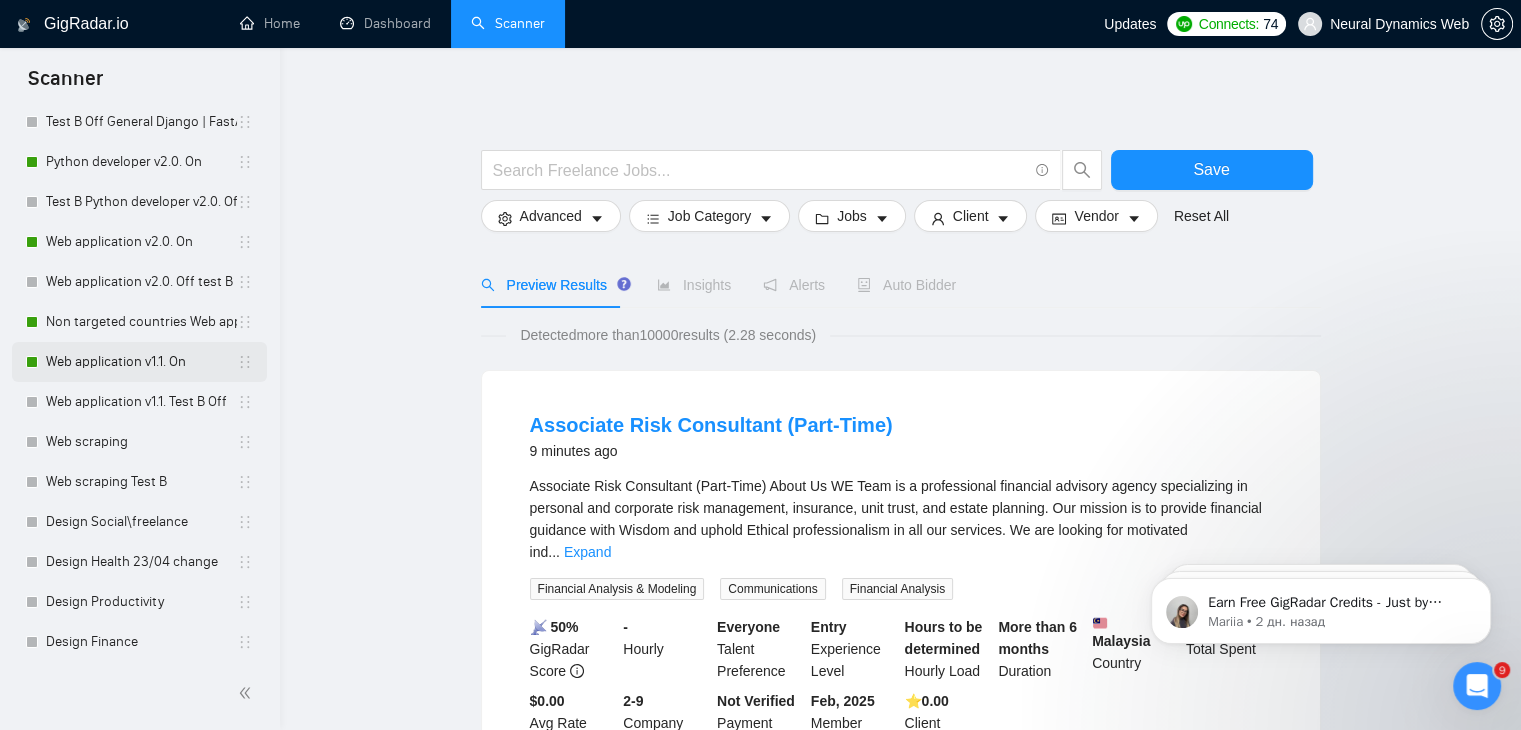 scroll, scrollTop: 1825, scrollLeft: 0, axis: vertical 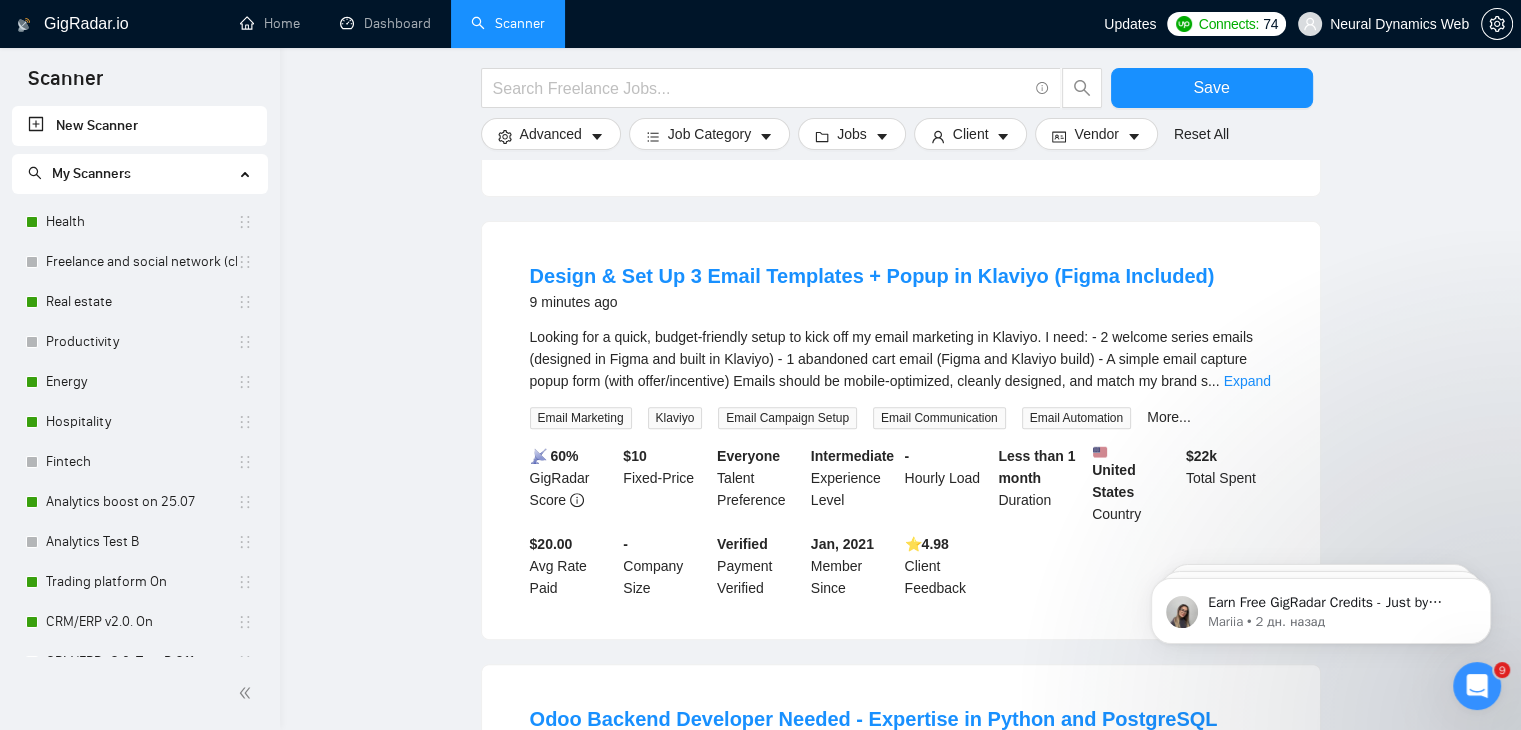 click on "My Scanners" at bounding box center [131, 174] 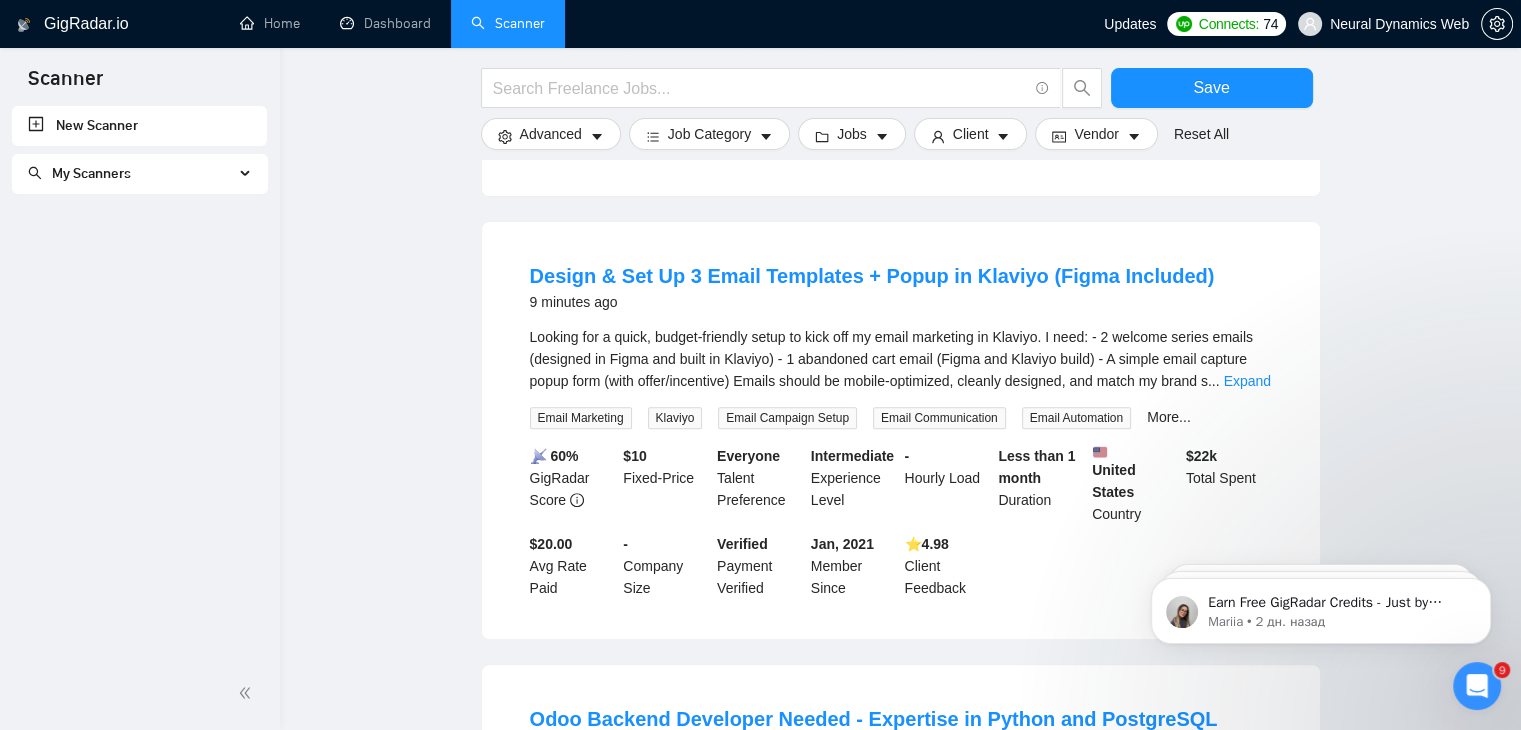 click on "New Scanner" at bounding box center (139, 126) 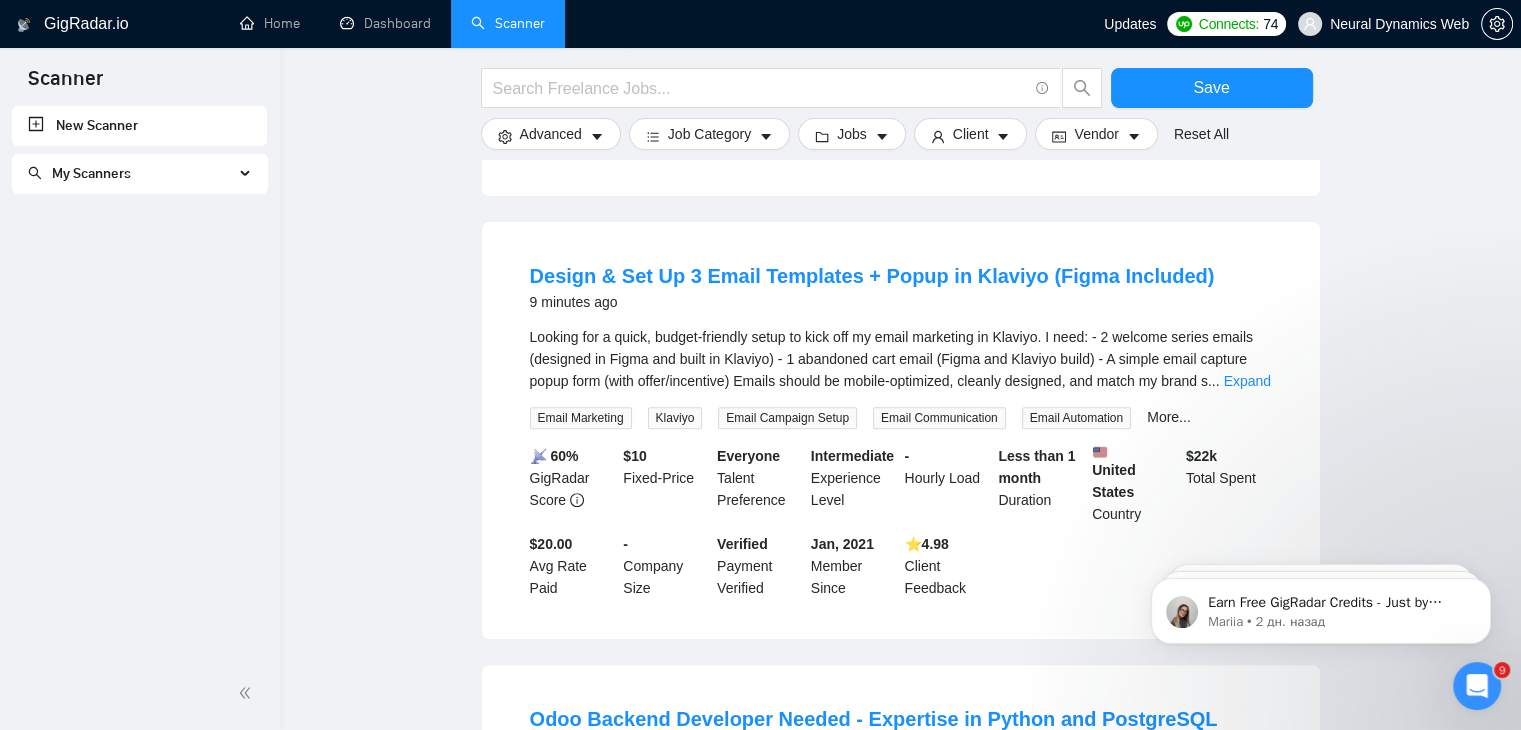 click on "My Scanners" at bounding box center (140, 174) 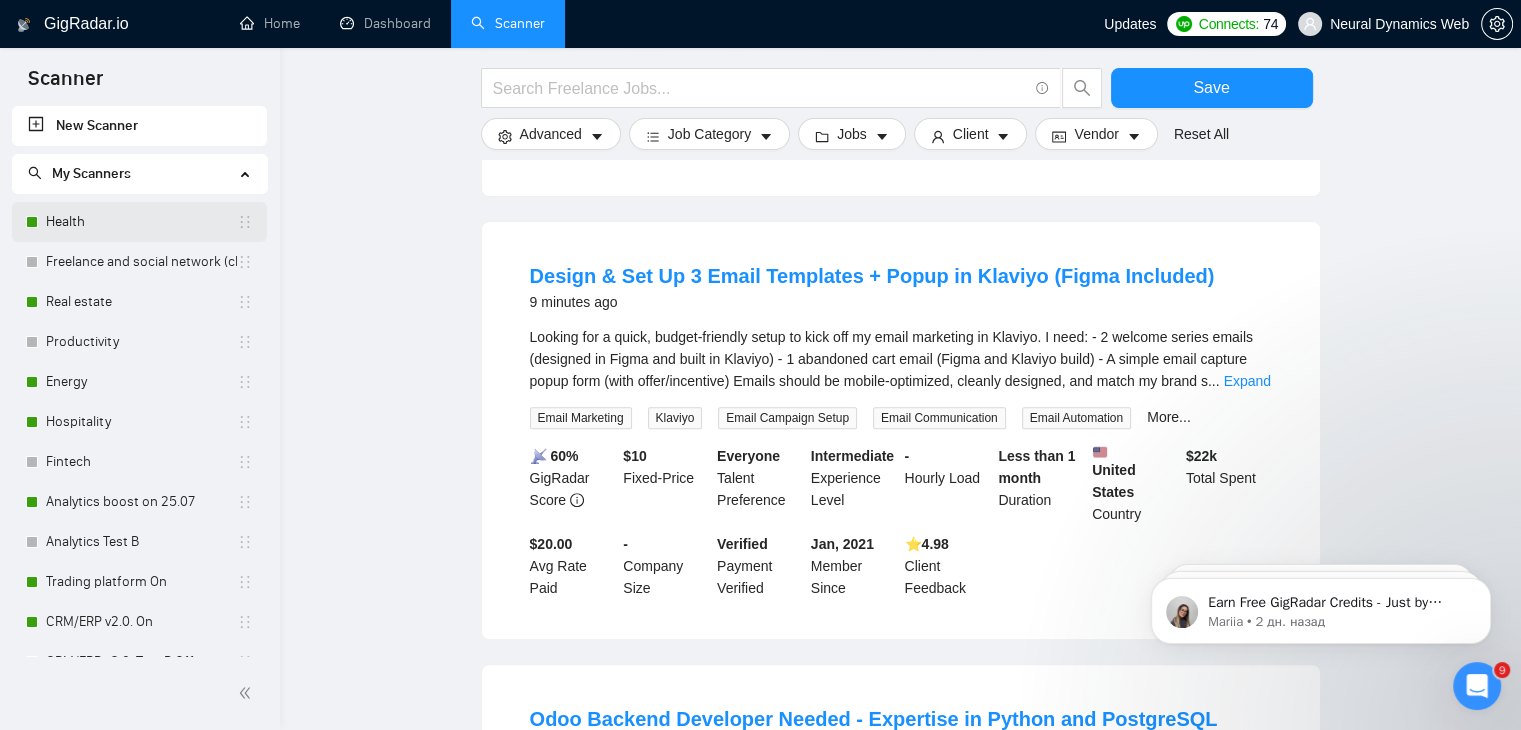 click on "Health" at bounding box center [141, 222] 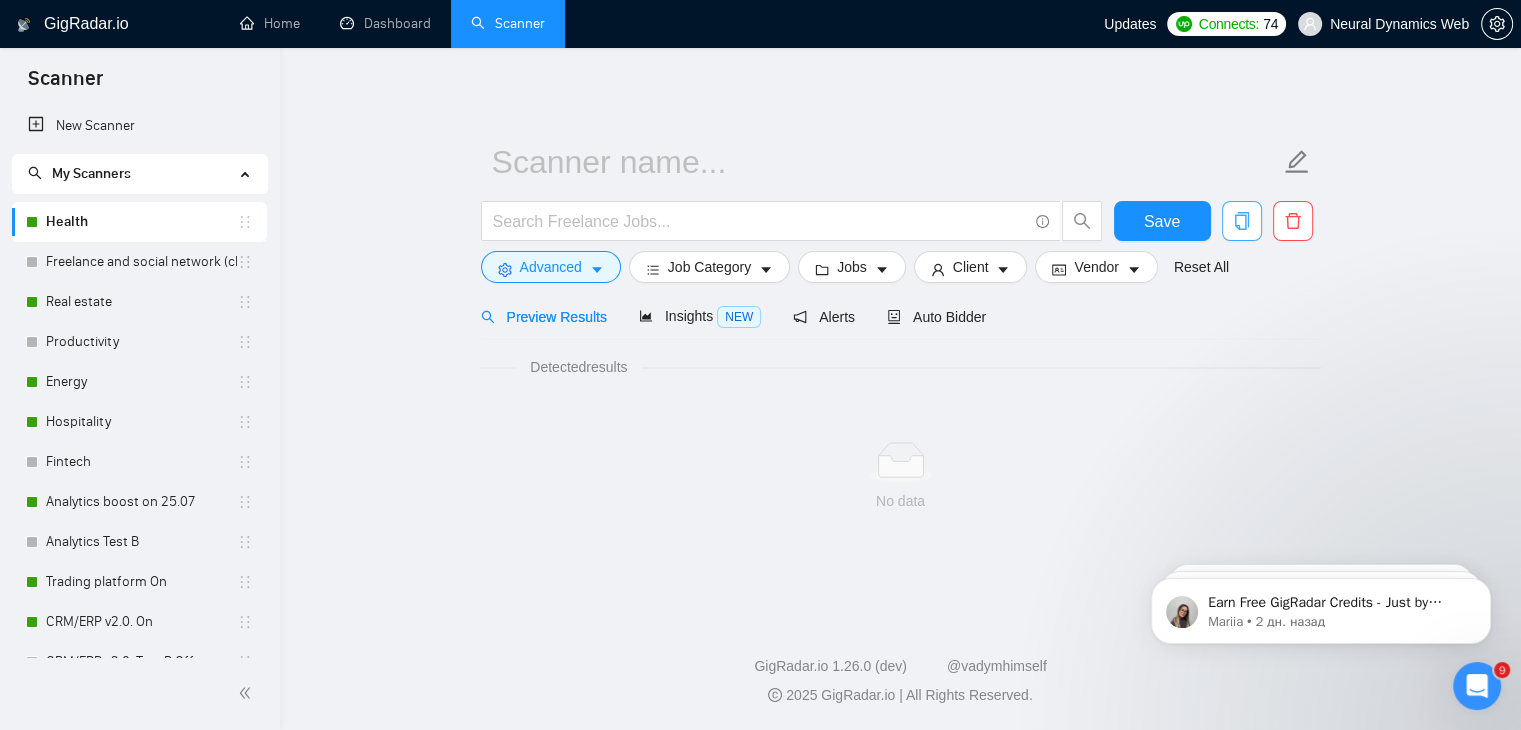 scroll, scrollTop: 0, scrollLeft: 0, axis: both 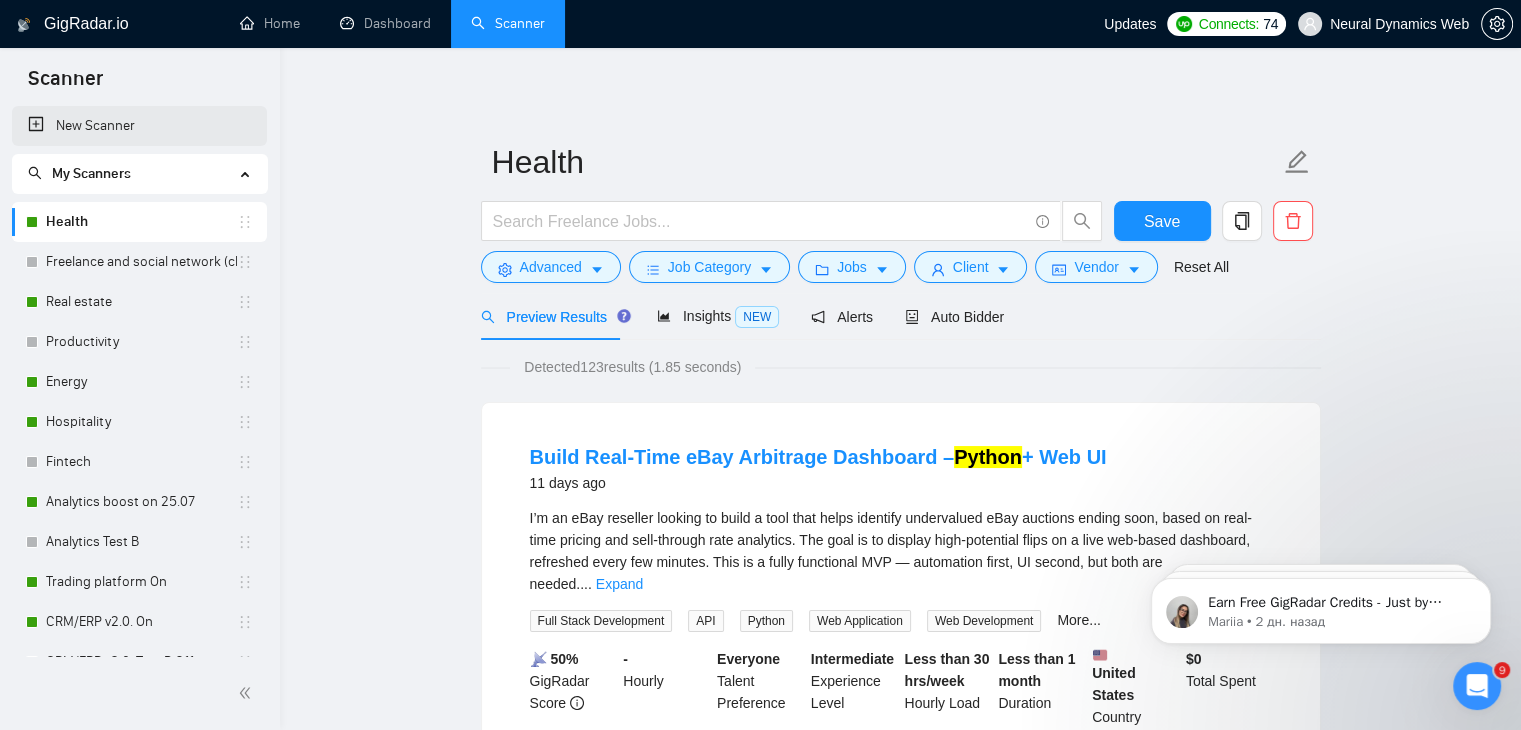 click on "New Scanner" at bounding box center (139, 126) 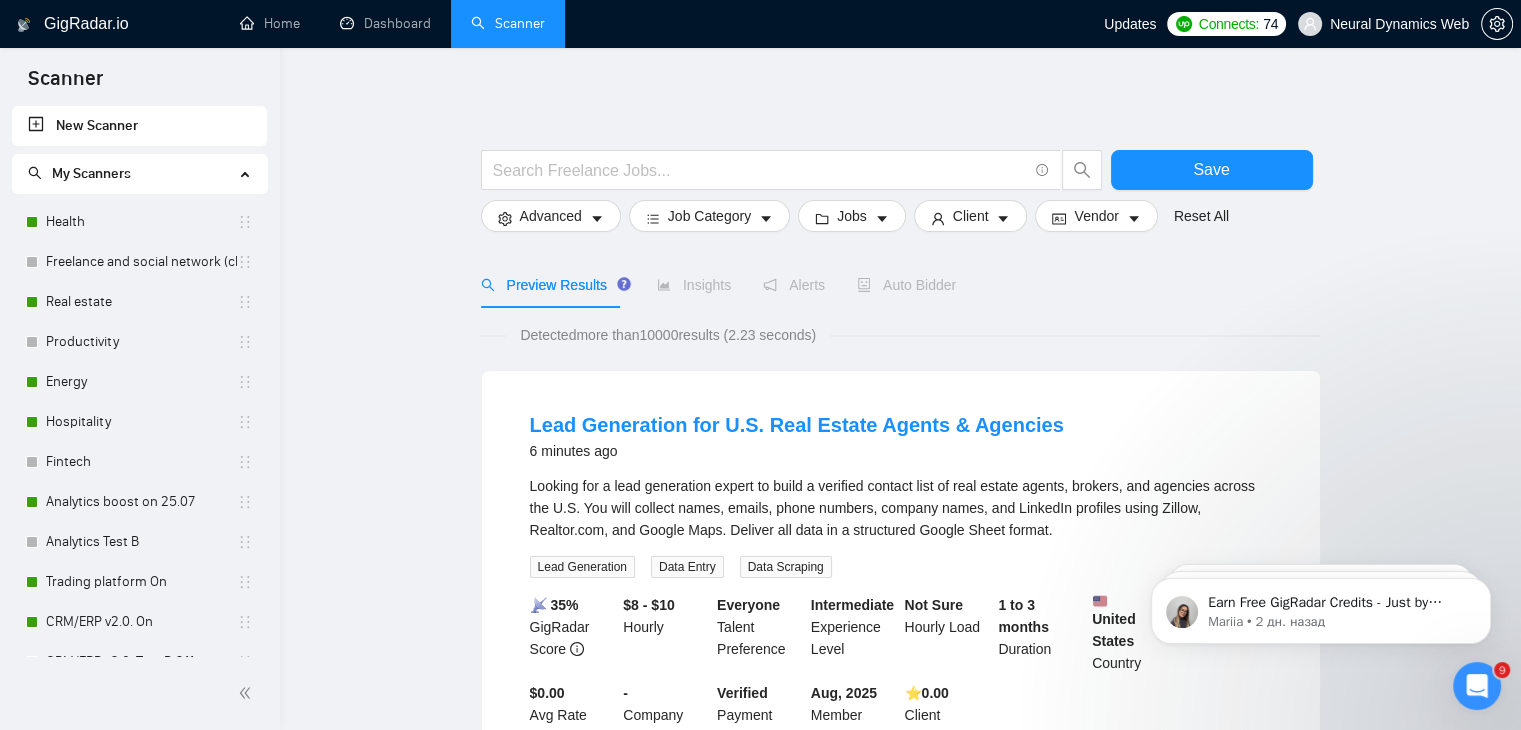 click on "My Scanners" at bounding box center (140, 174) 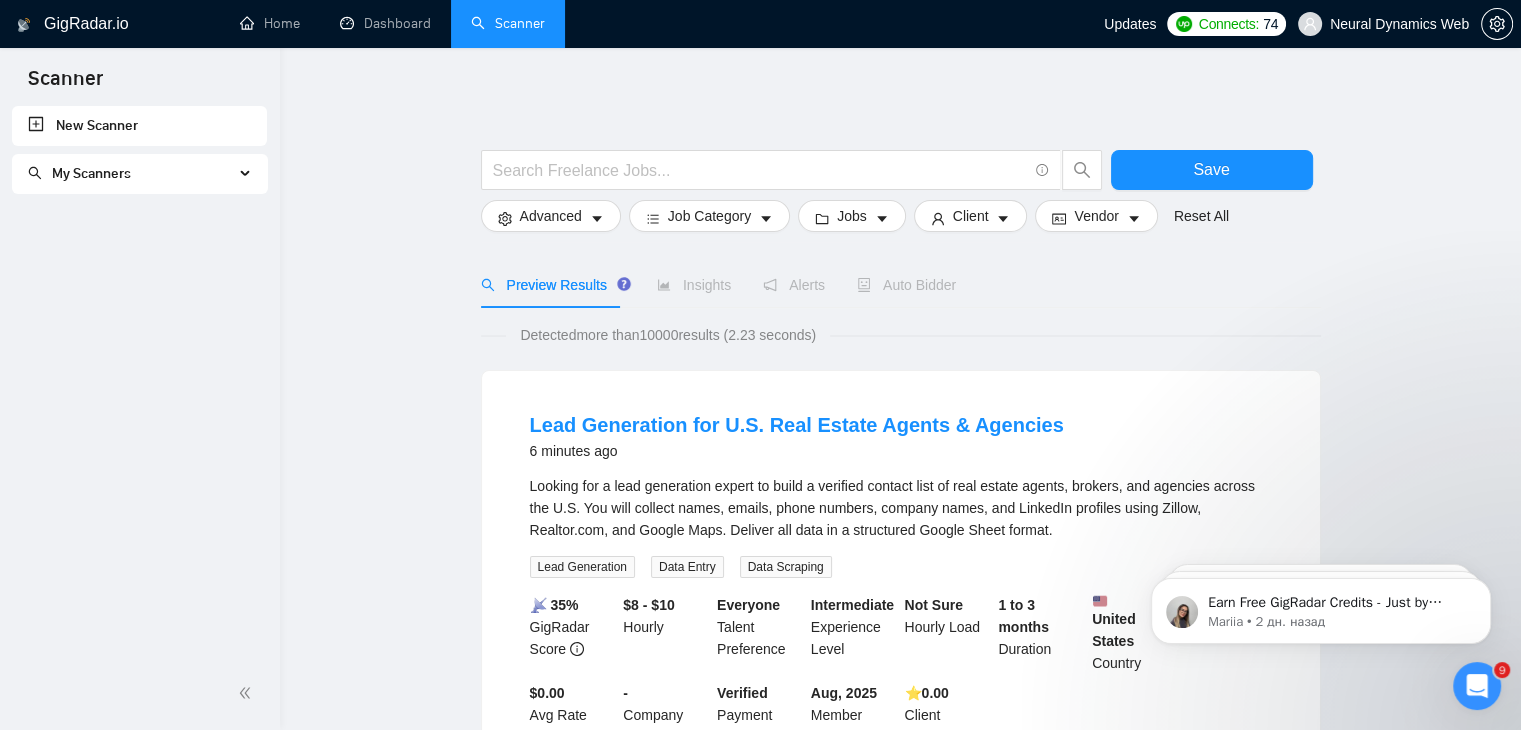 click on "My Scanners" at bounding box center (131, 174) 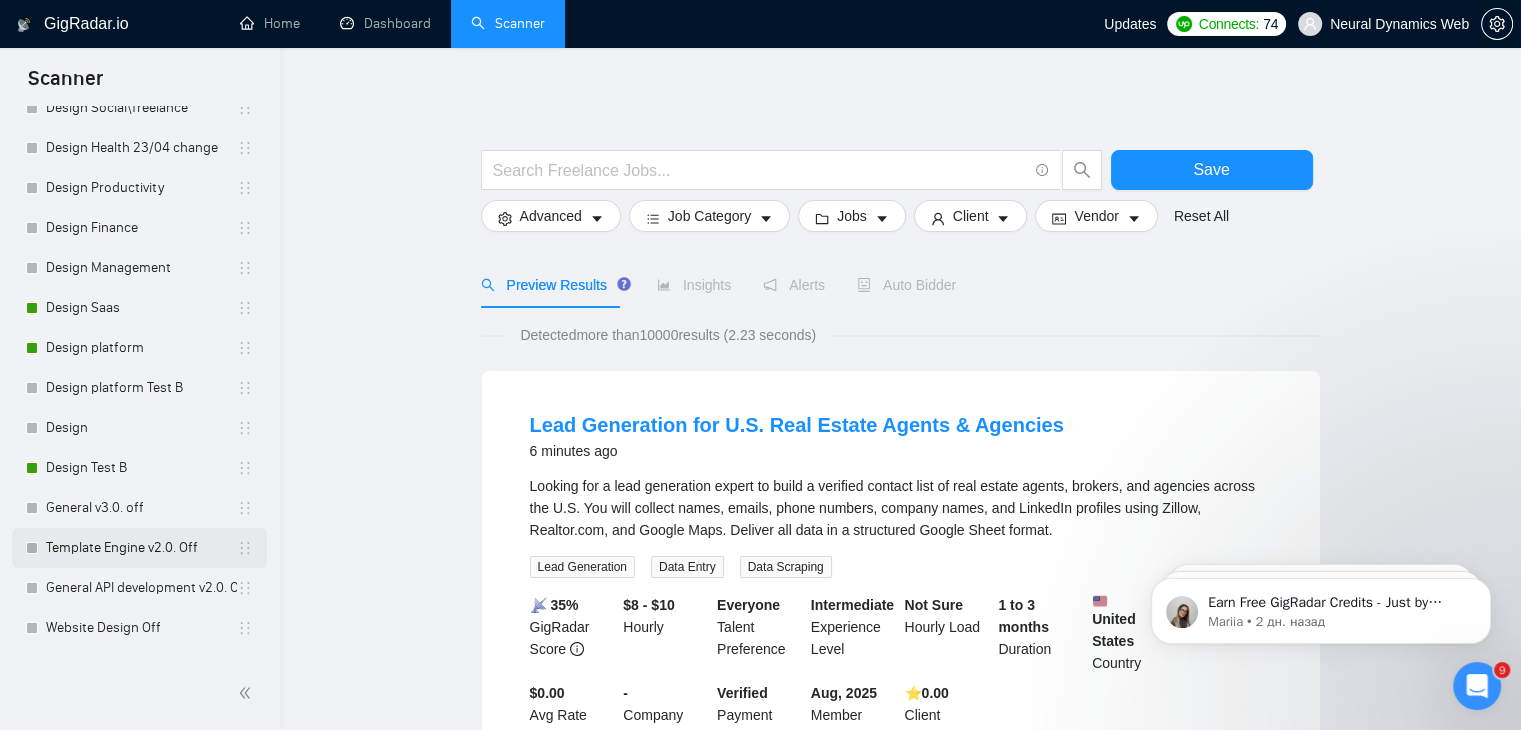 scroll, scrollTop: 1825, scrollLeft: 0, axis: vertical 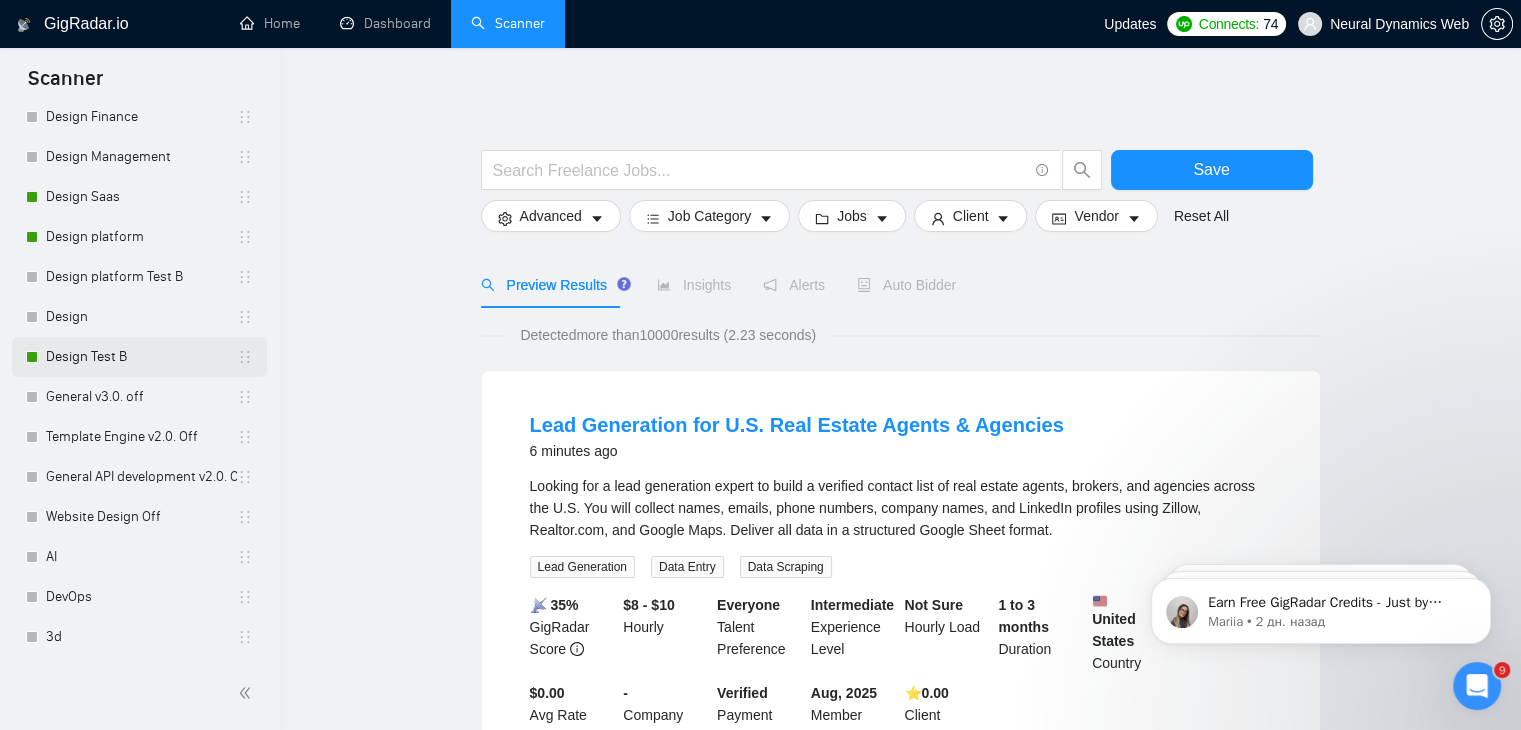 click on "Design Test B" at bounding box center [141, 357] 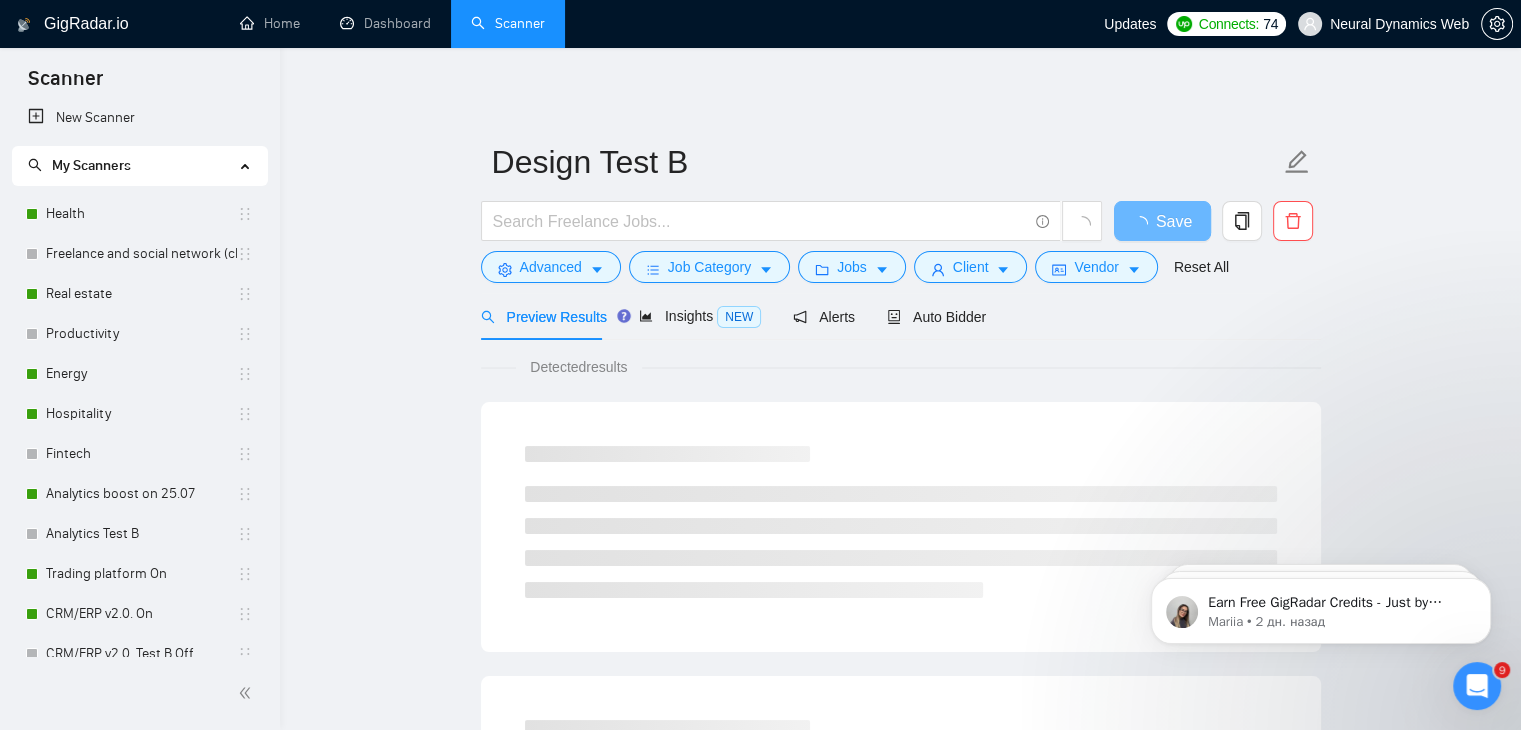 scroll, scrollTop: 0, scrollLeft: 0, axis: both 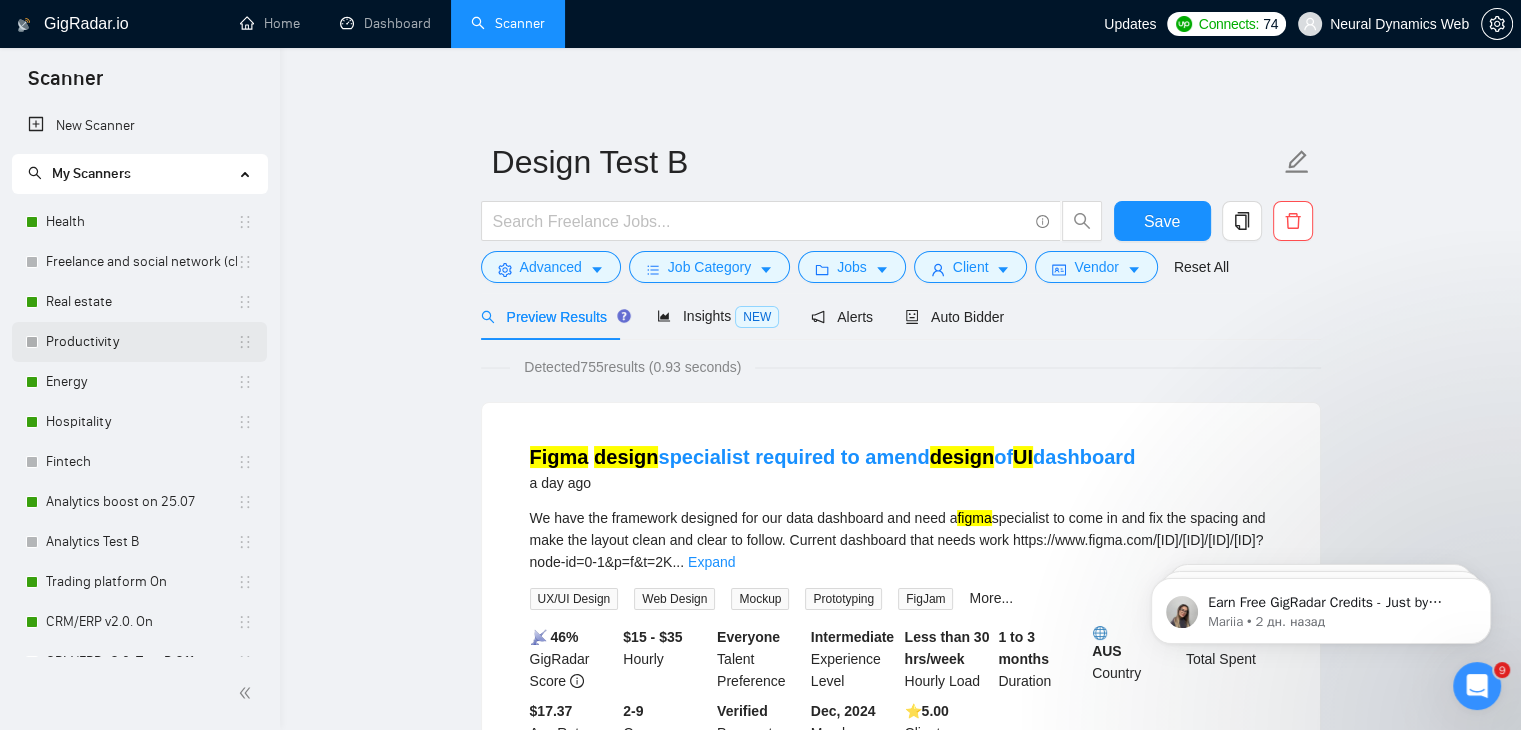 click on "Productivity" at bounding box center [141, 342] 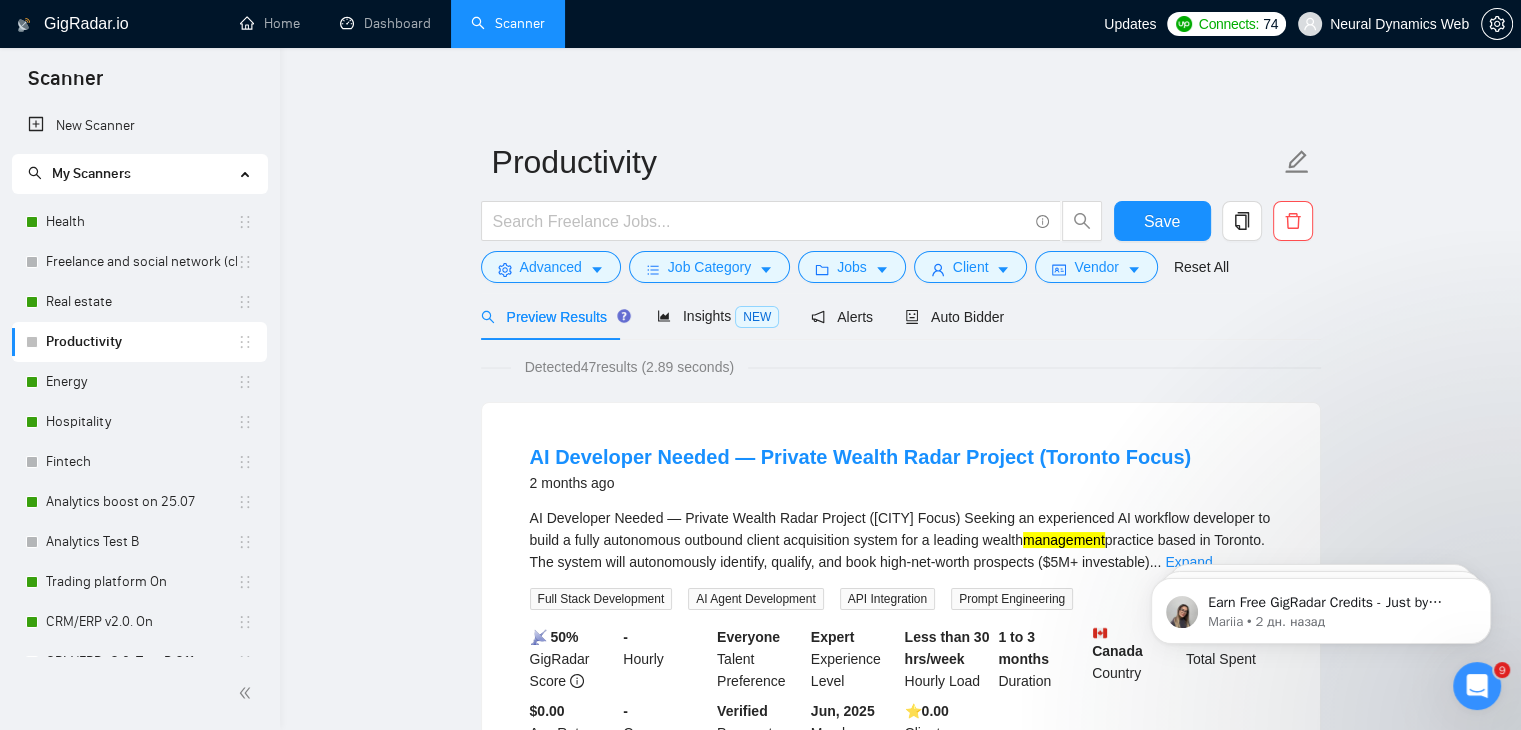 click on "Productivity" at bounding box center [141, 342] 